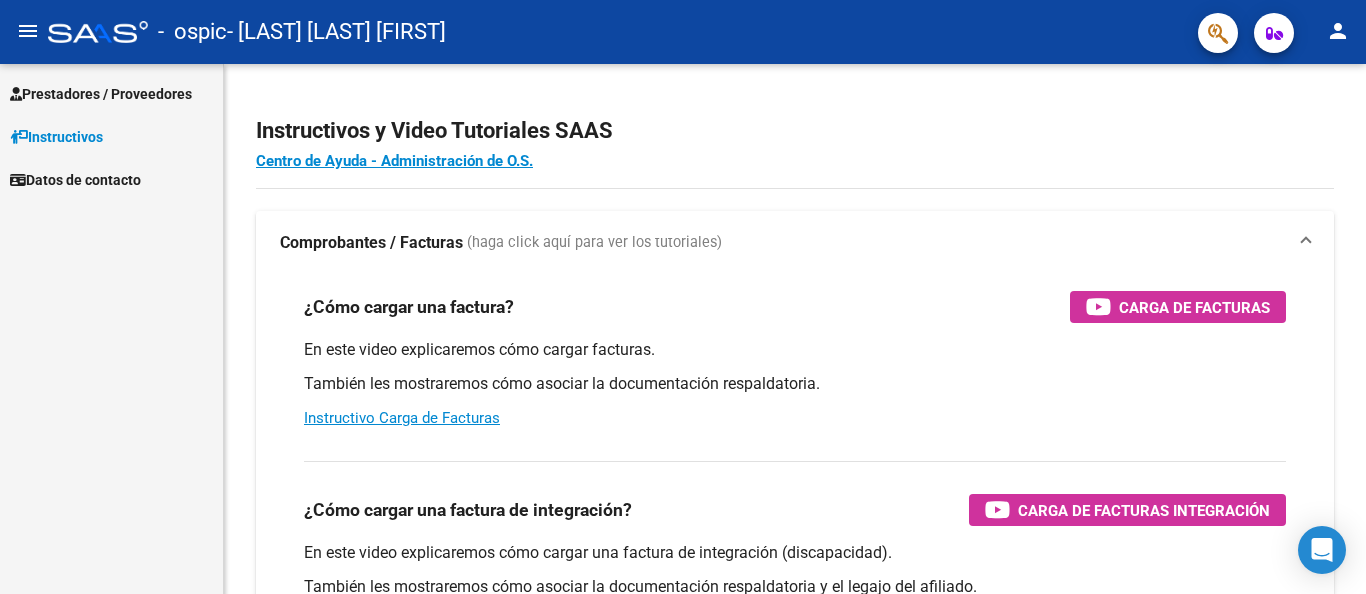 scroll, scrollTop: 0, scrollLeft: 0, axis: both 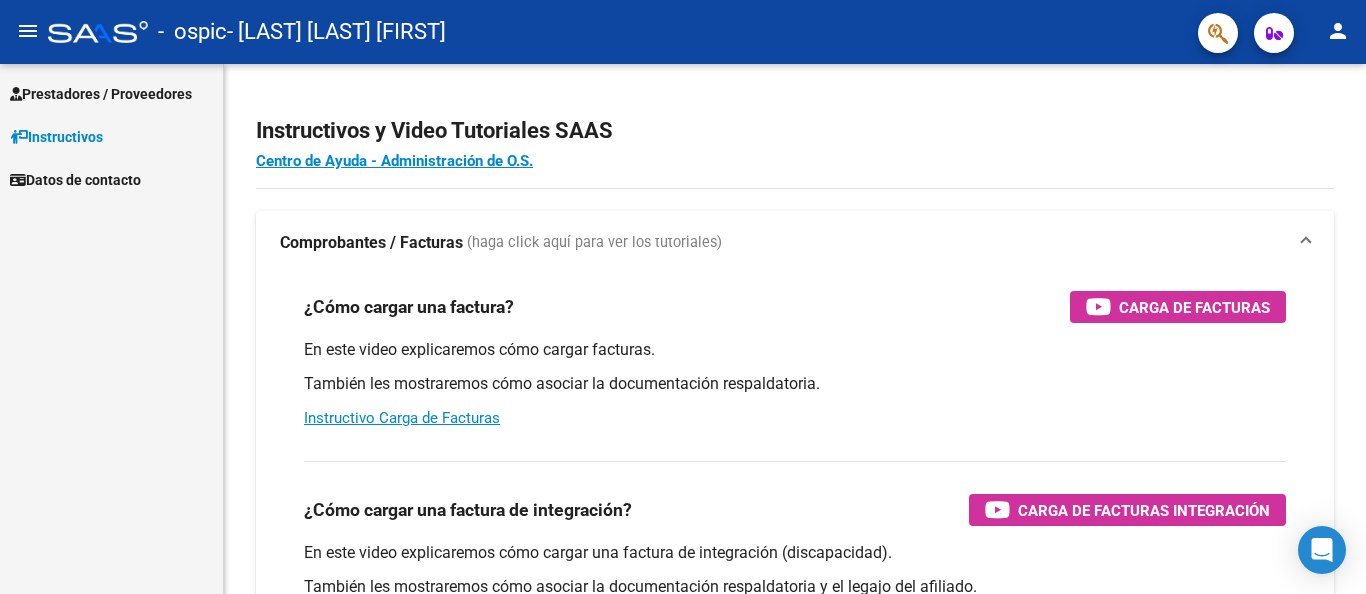 click on "Prestadores / Proveedores" at bounding box center (101, 94) 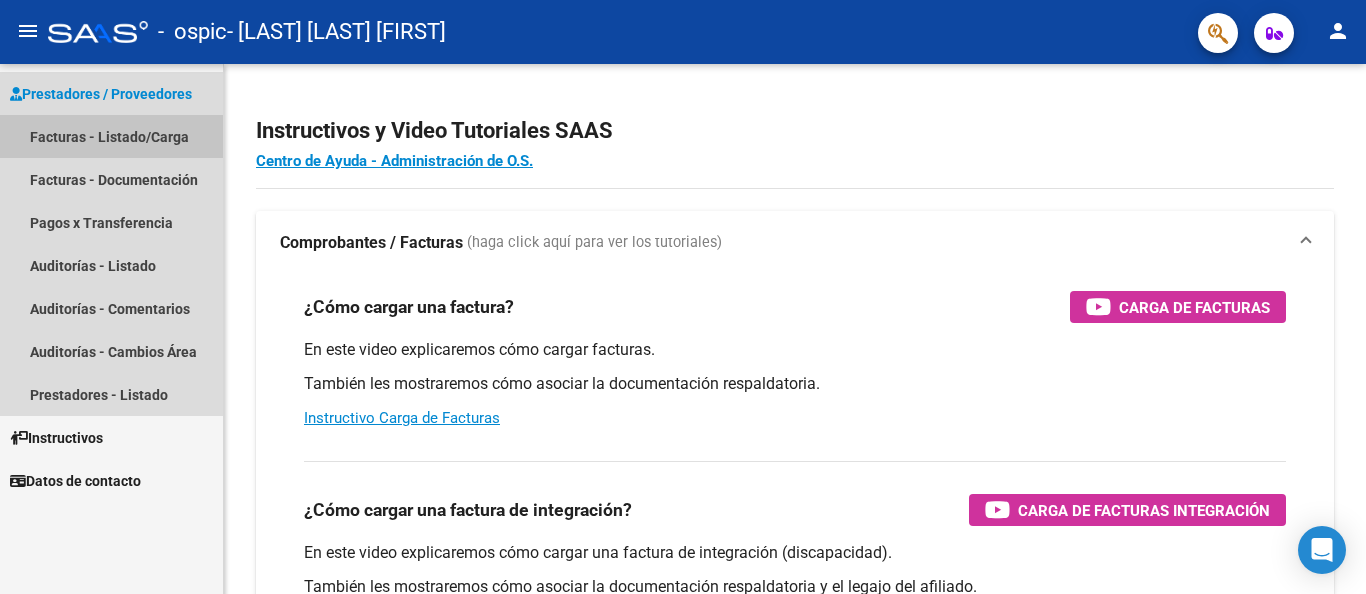 click on "Facturas - Listado/Carga" at bounding box center (111, 136) 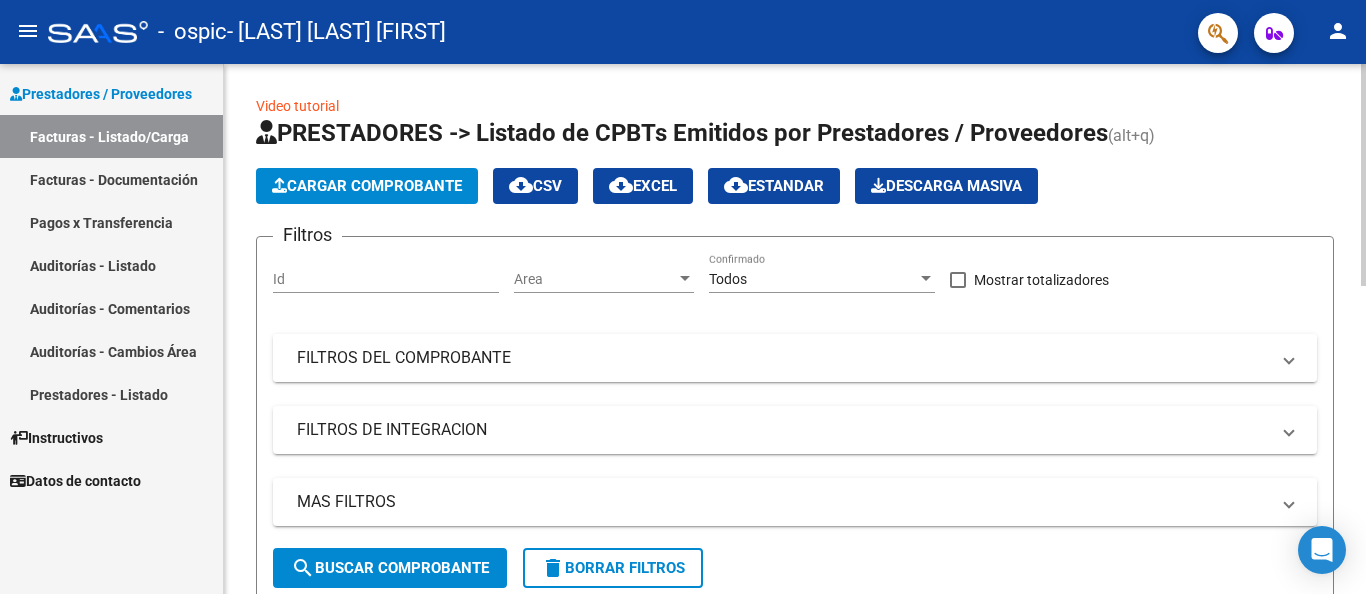 scroll, scrollTop: 0, scrollLeft: 0, axis: both 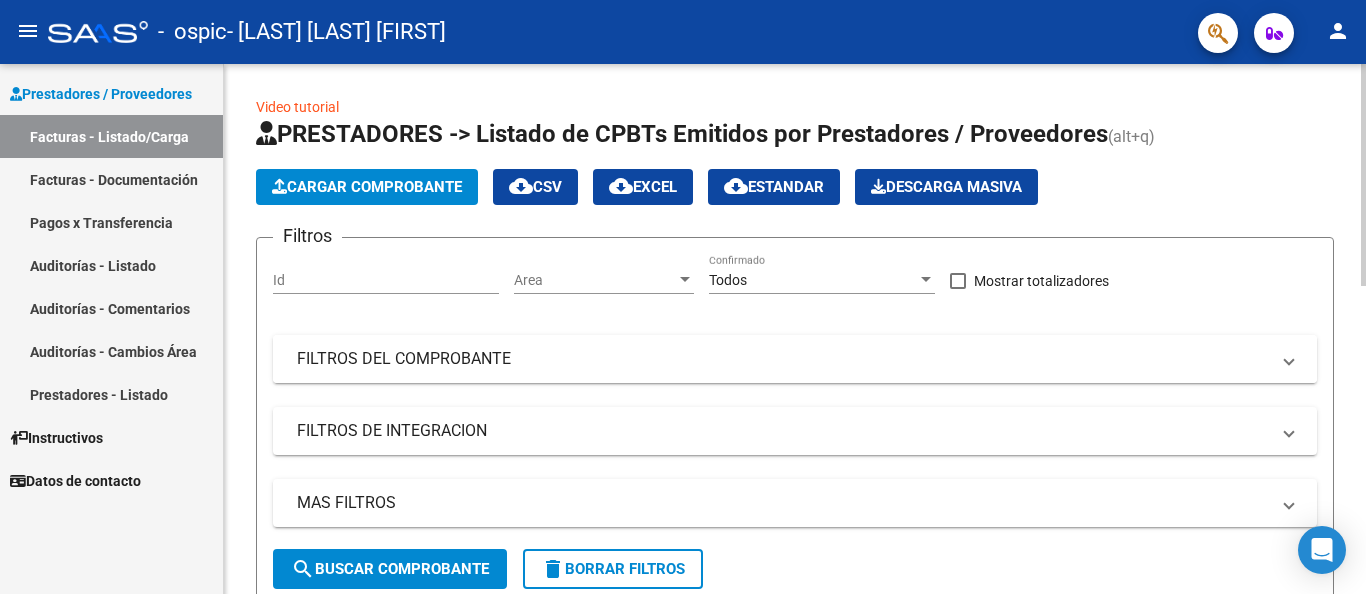 click on "FILTROS DEL COMPROBANTE" at bounding box center (783, 359) 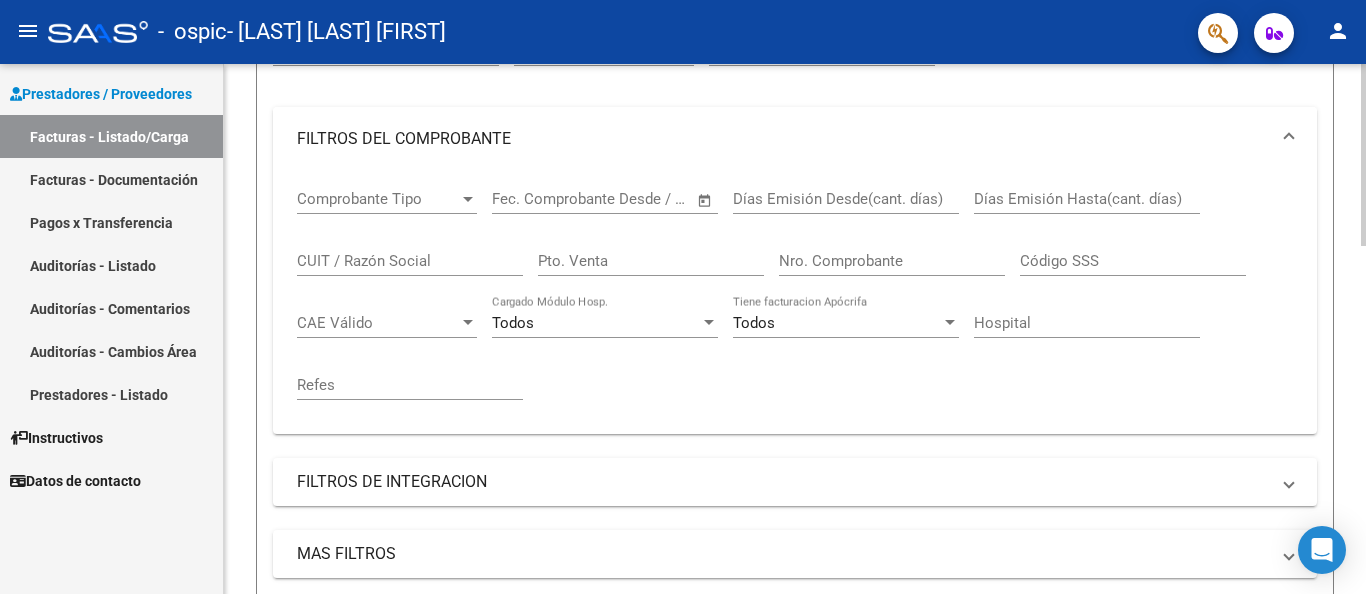scroll, scrollTop: 235, scrollLeft: 0, axis: vertical 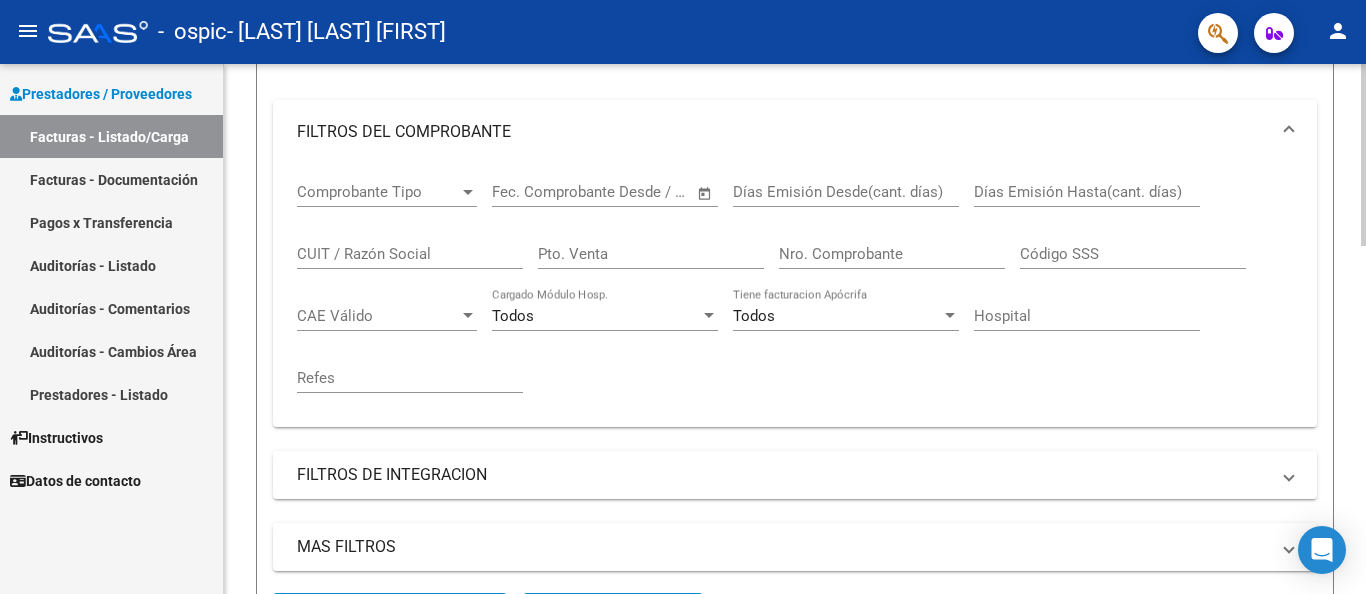 click at bounding box center (468, 192) 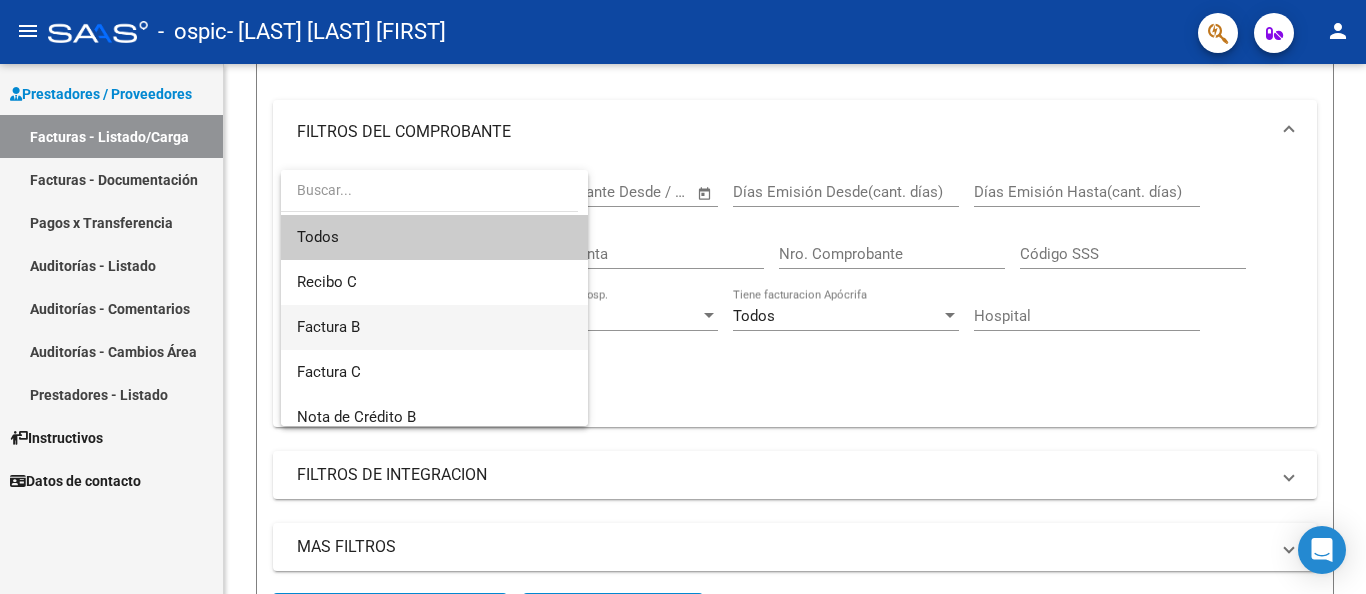 click on "Factura B" at bounding box center (434, 327) 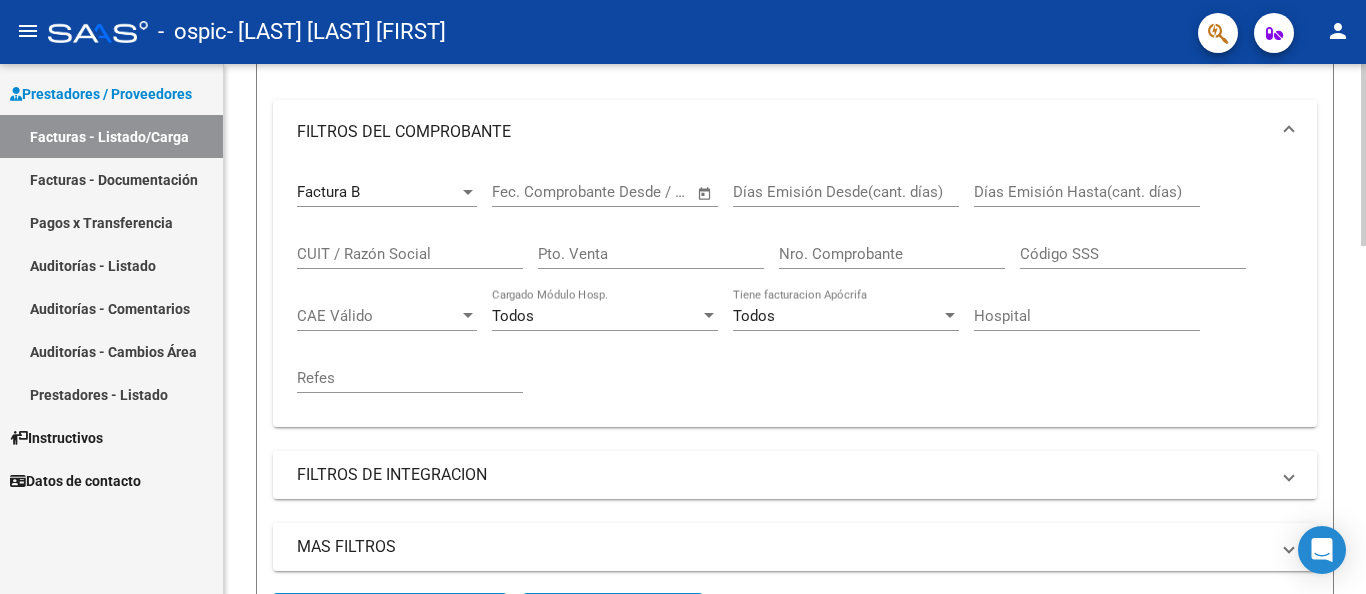 click 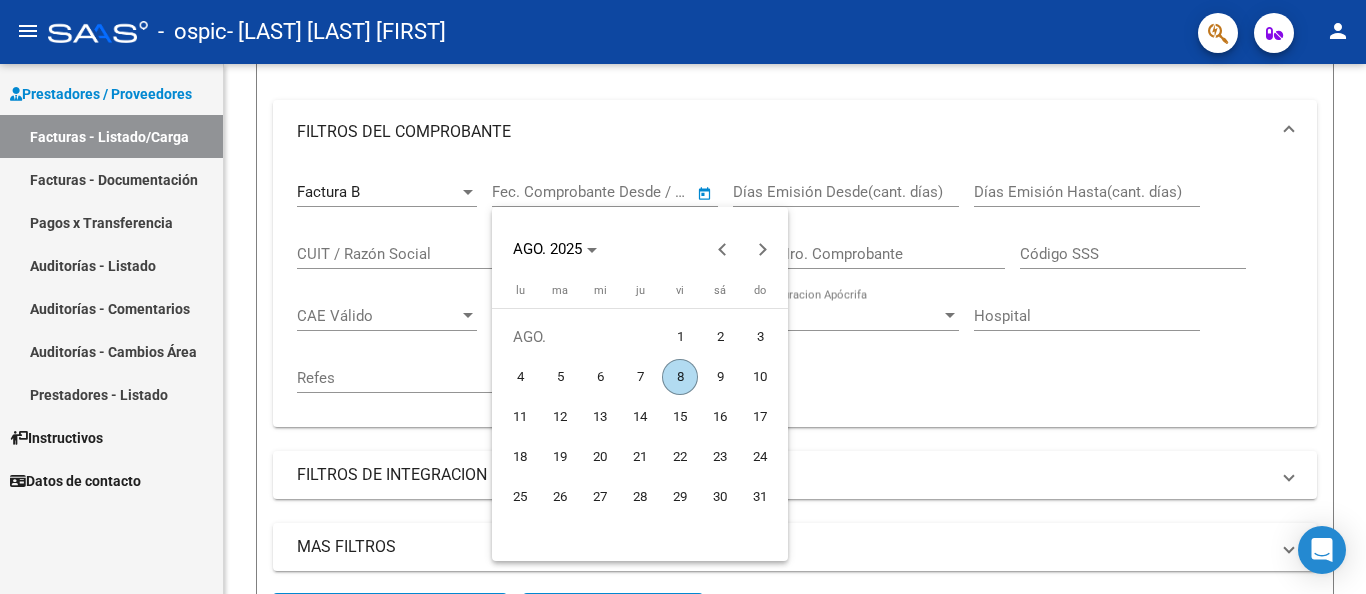 click on "6" at bounding box center (600, 377) 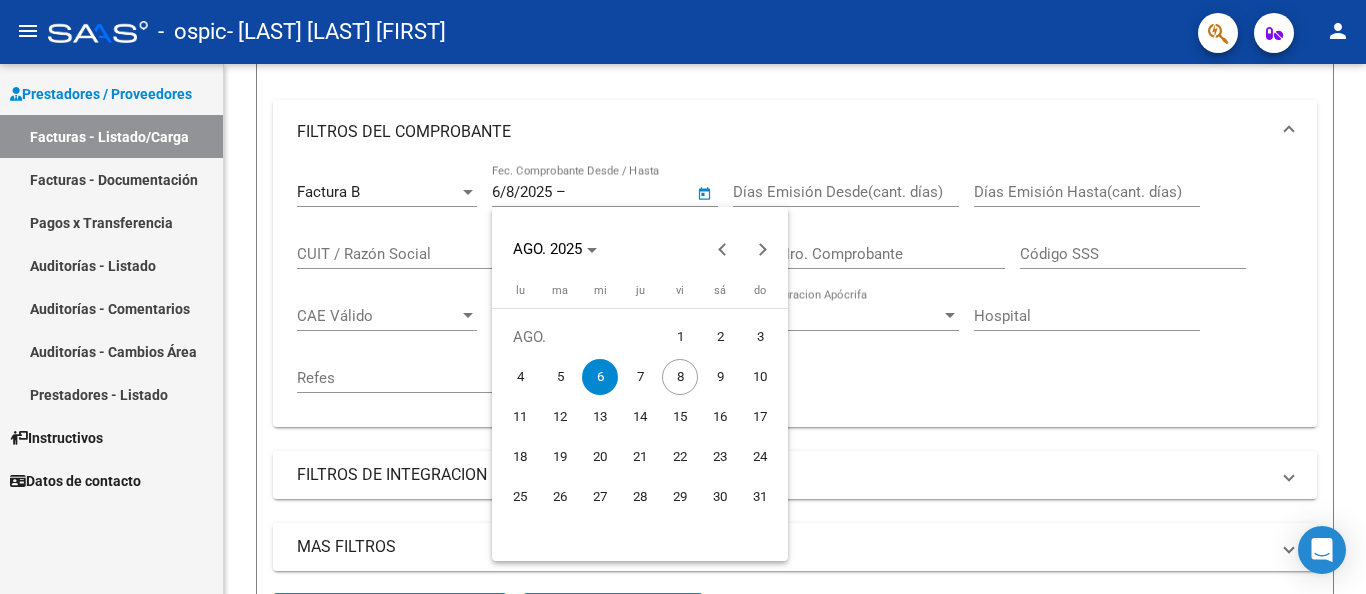 click on "6" at bounding box center [600, 377] 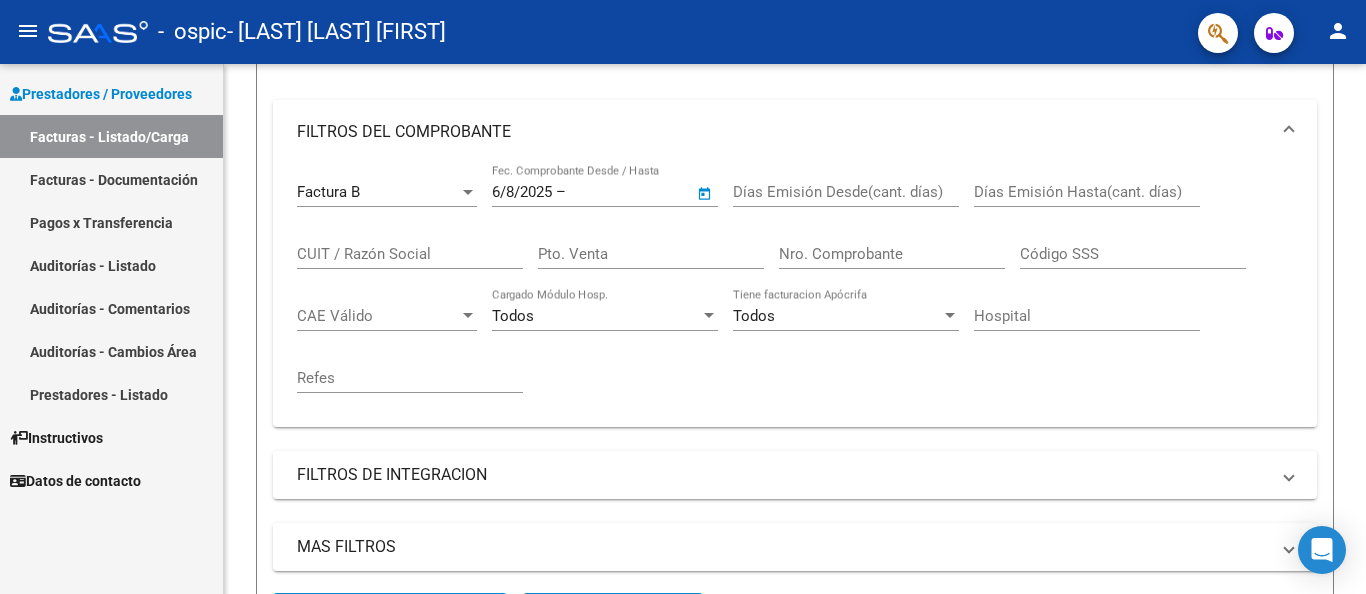 type on "6/8/2025" 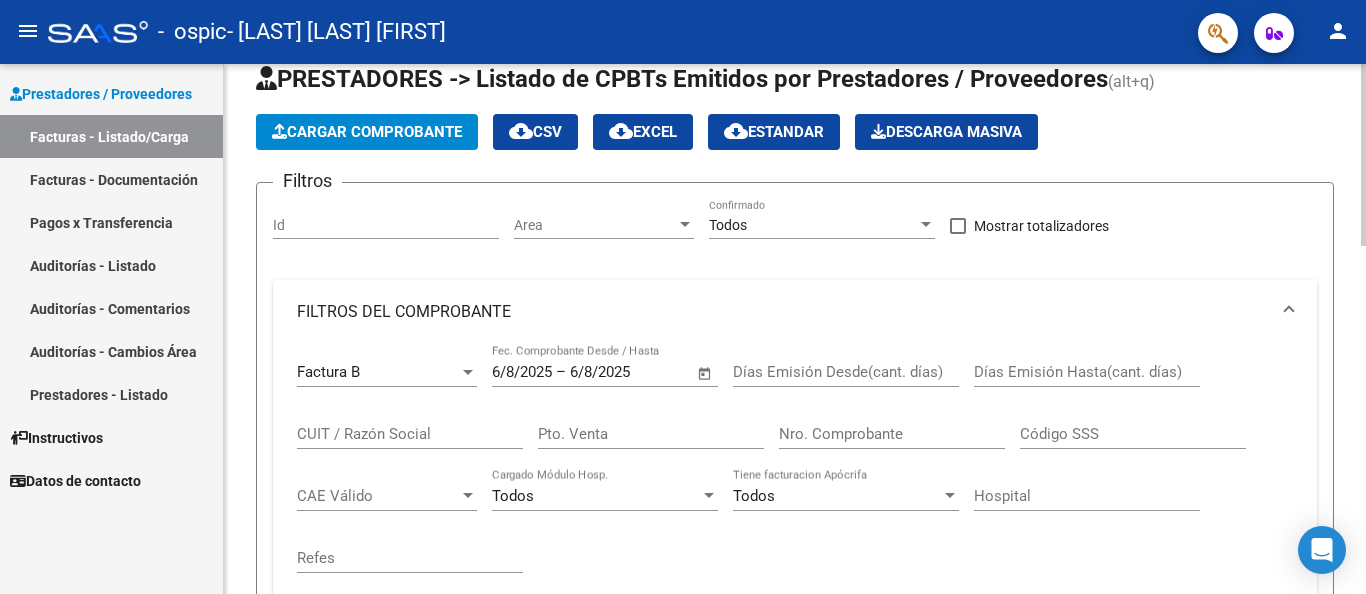 scroll, scrollTop: 0, scrollLeft: 0, axis: both 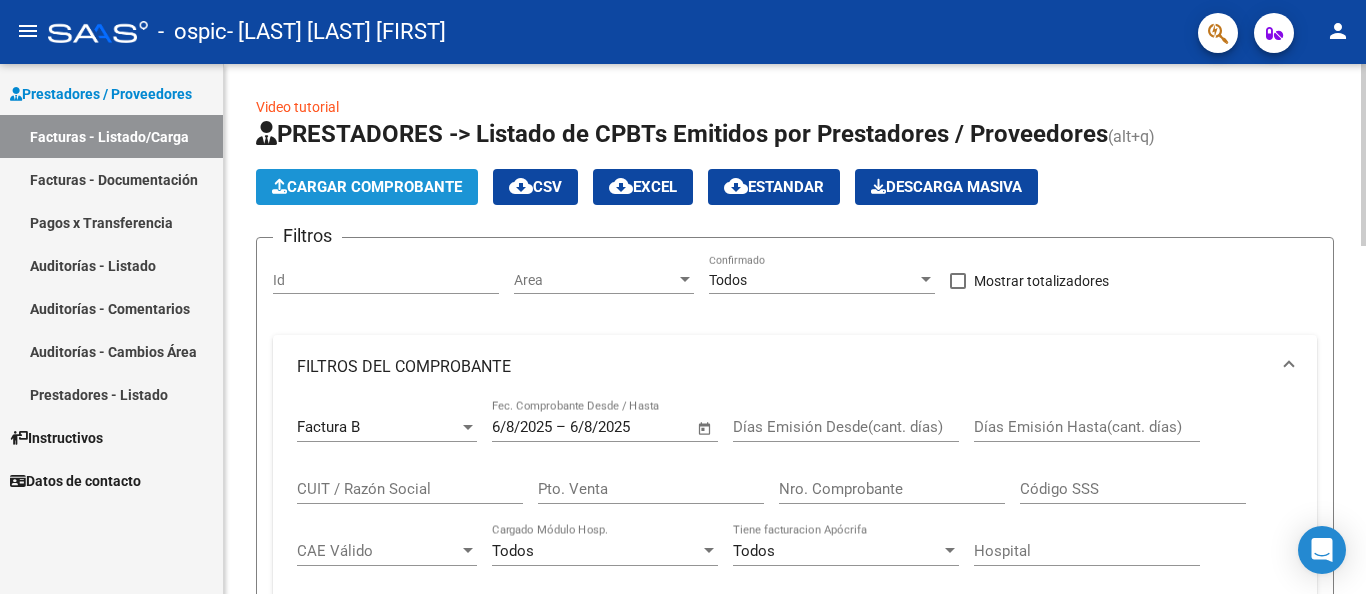 click on "Cargar Comprobante" 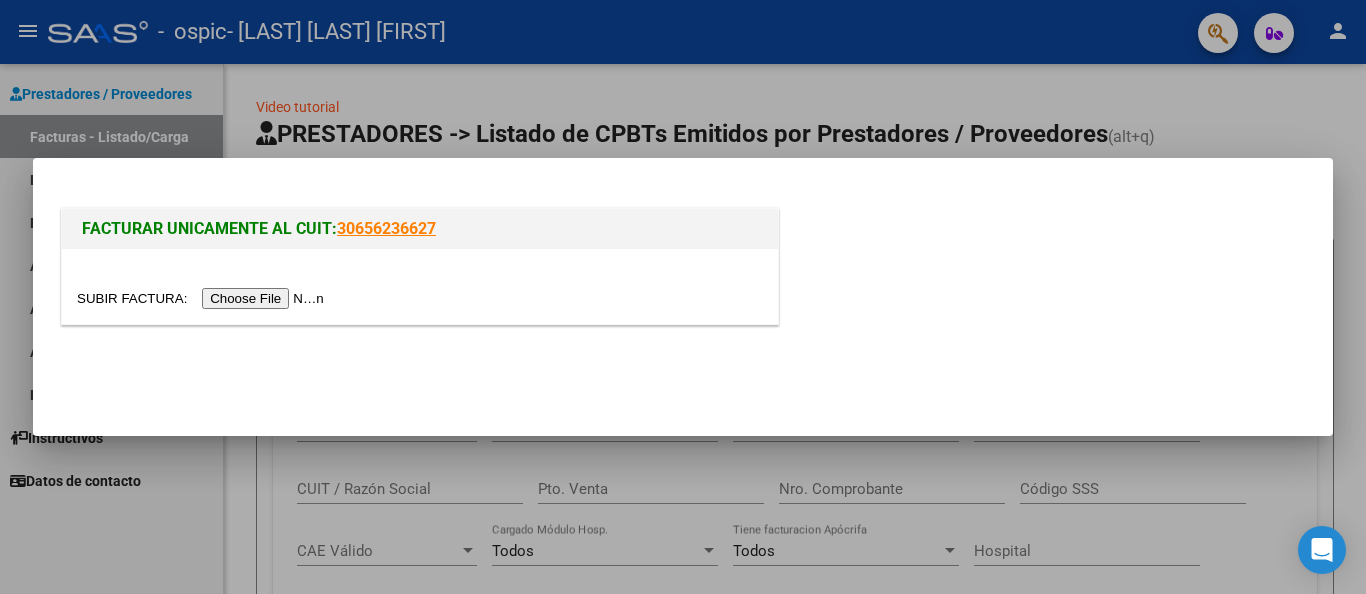 click at bounding box center [203, 298] 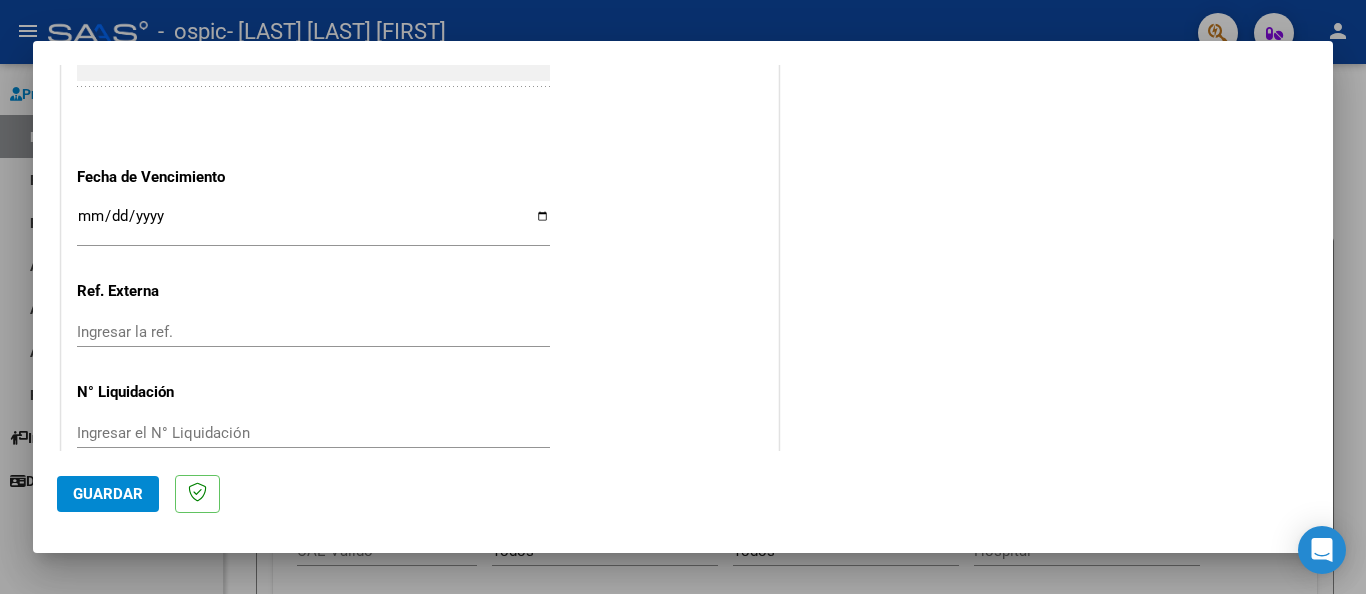 scroll, scrollTop: 1336, scrollLeft: 0, axis: vertical 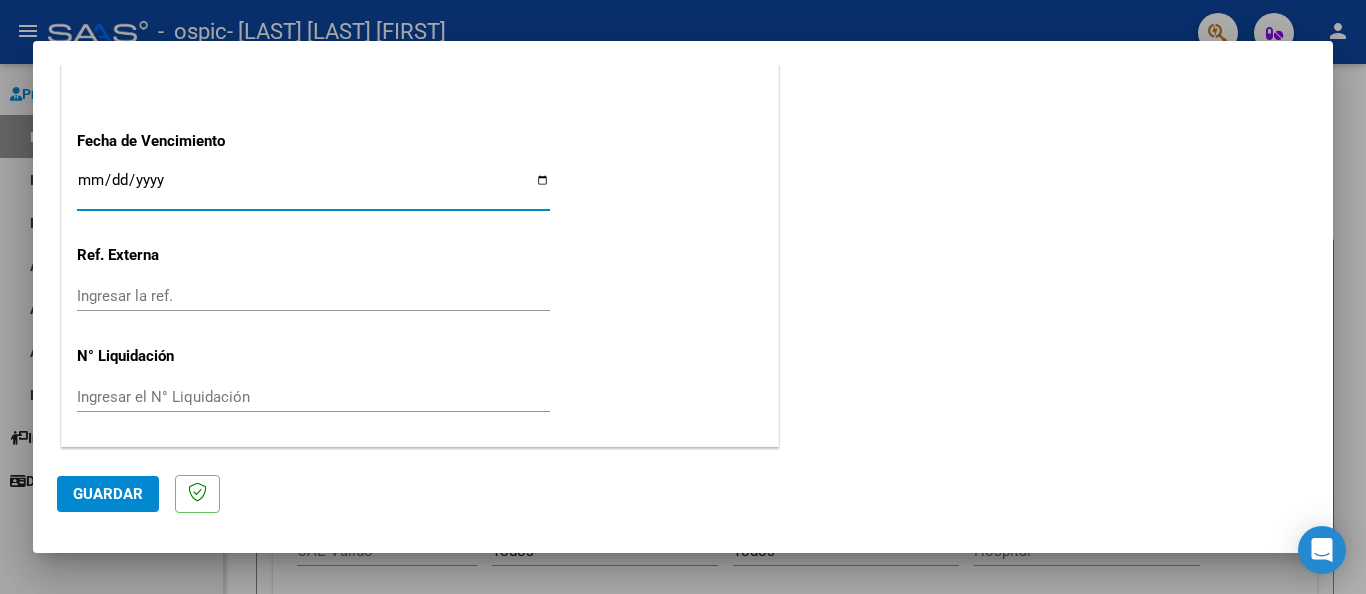 click on "Ingresar la fecha" at bounding box center (313, 188) 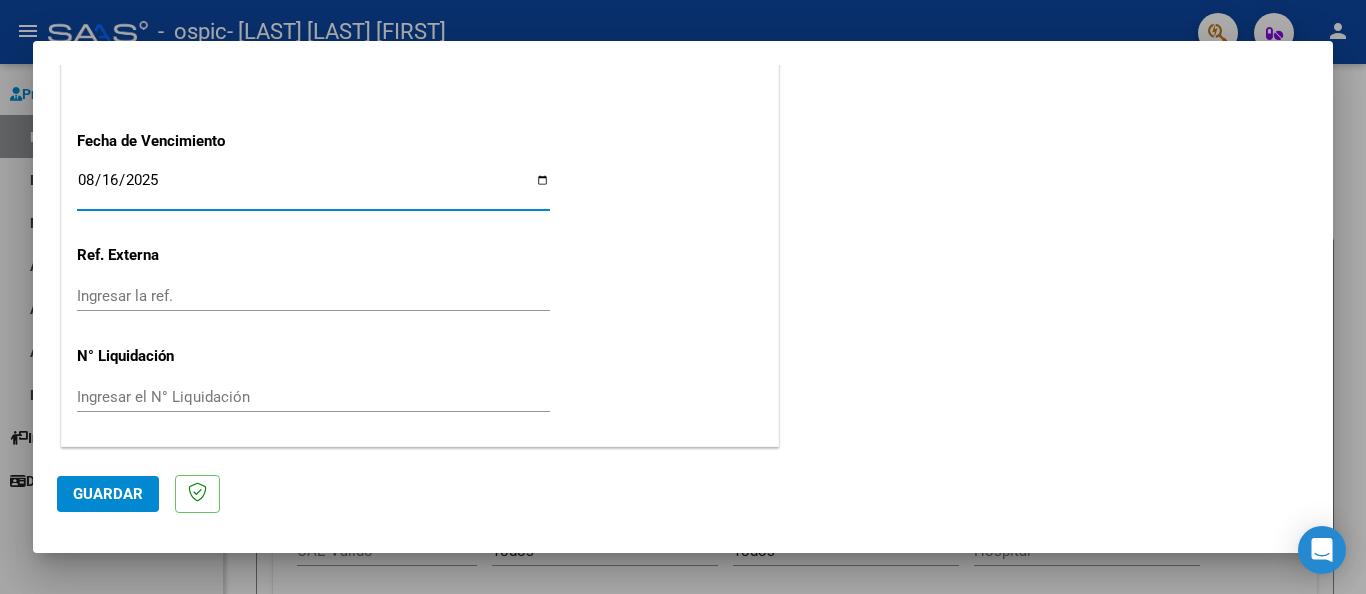 type on "2025-08-16" 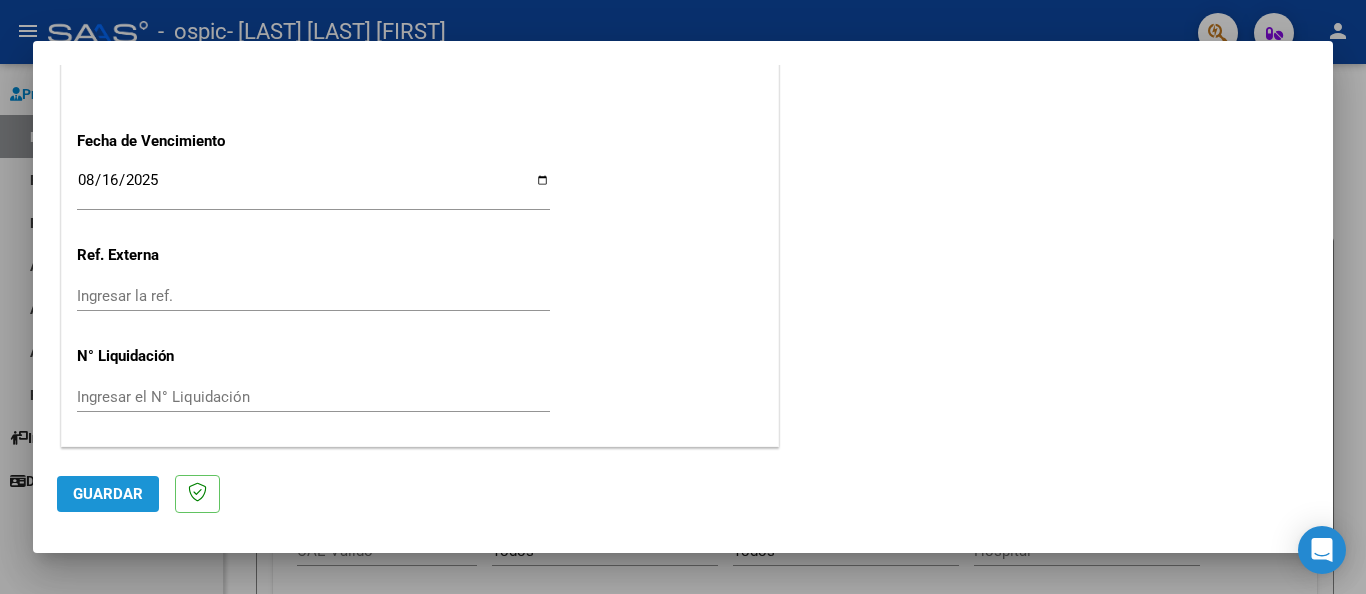 click on "Guardar" 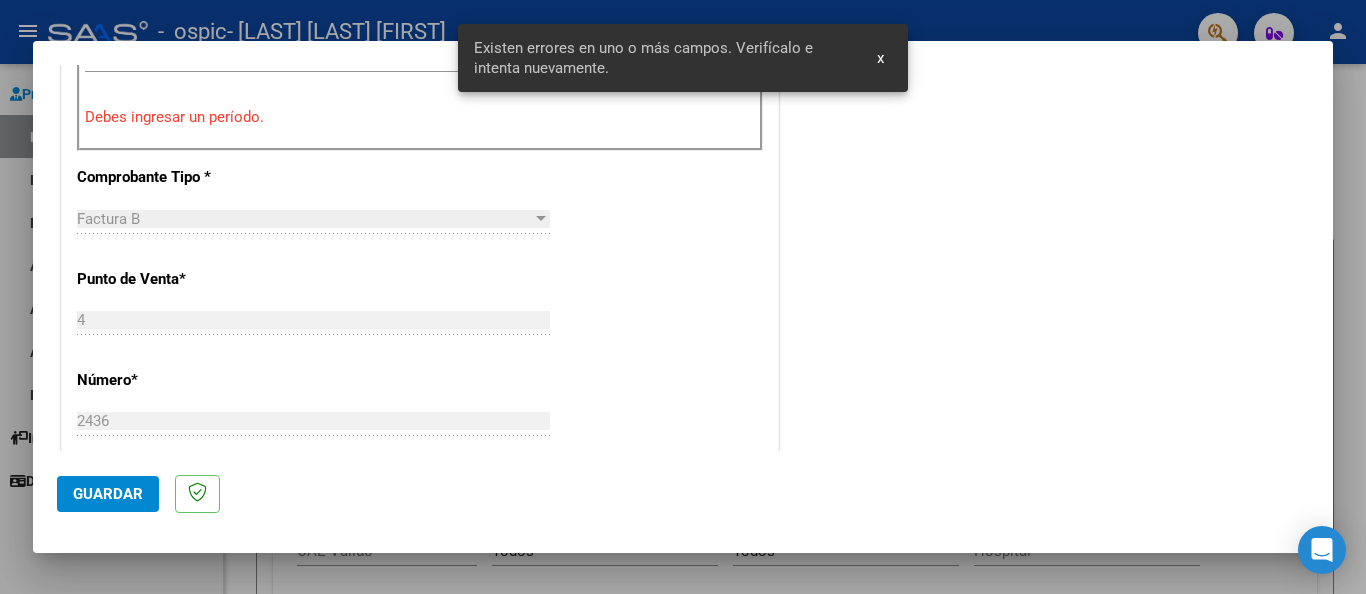 scroll, scrollTop: 466, scrollLeft: 0, axis: vertical 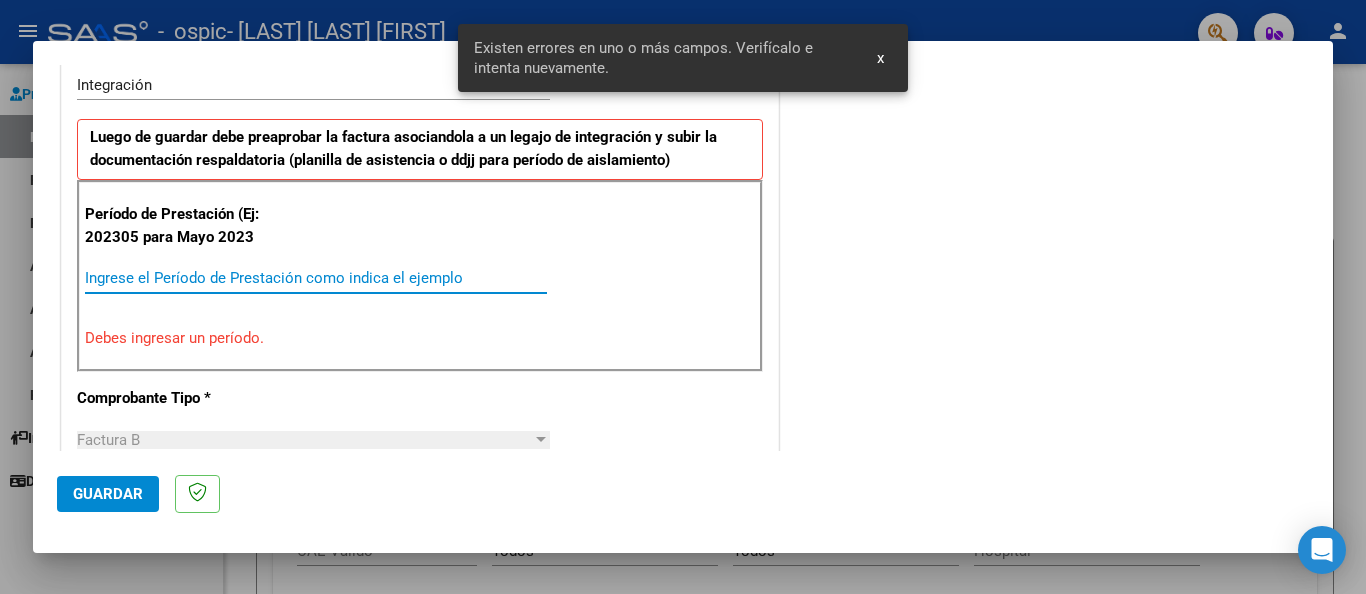 click on "Ingrese el Período de Prestación como indica el ejemplo" at bounding box center [316, 278] 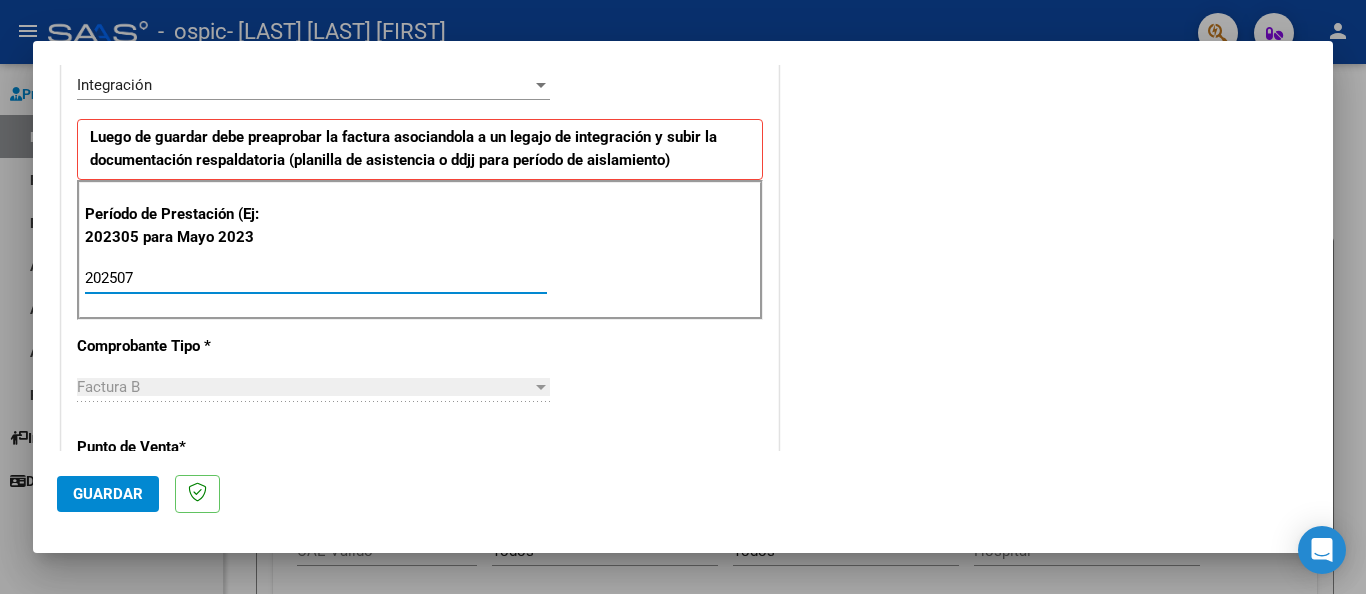 type on "202507" 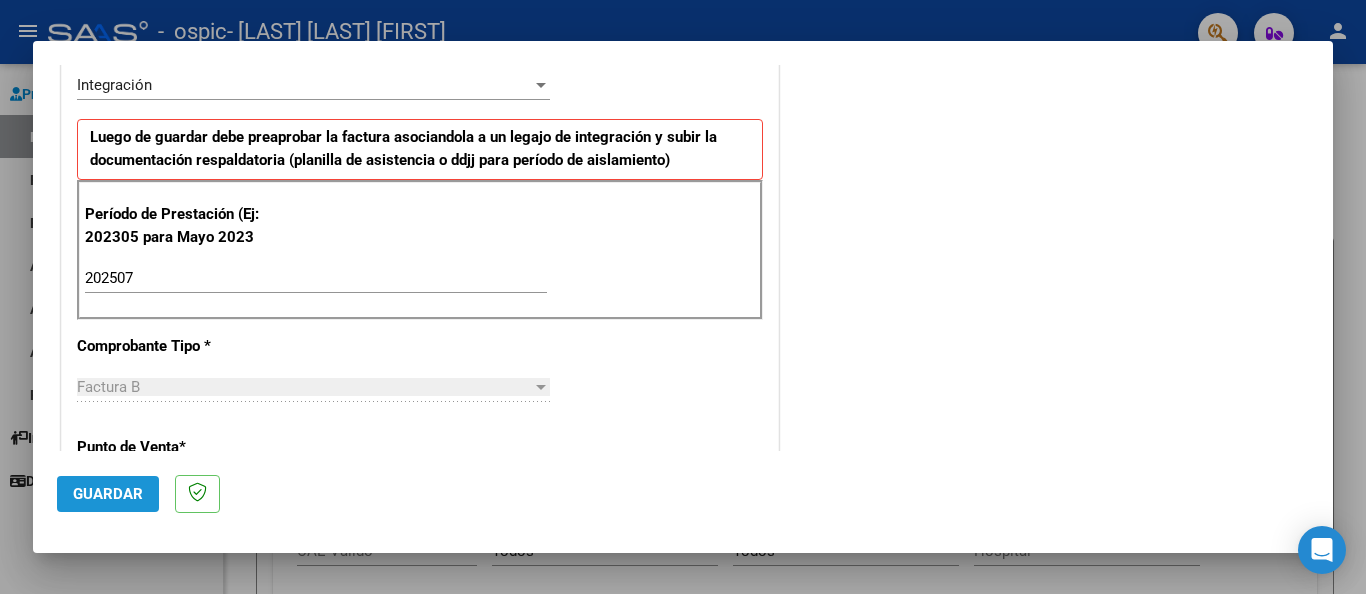 click on "Guardar" 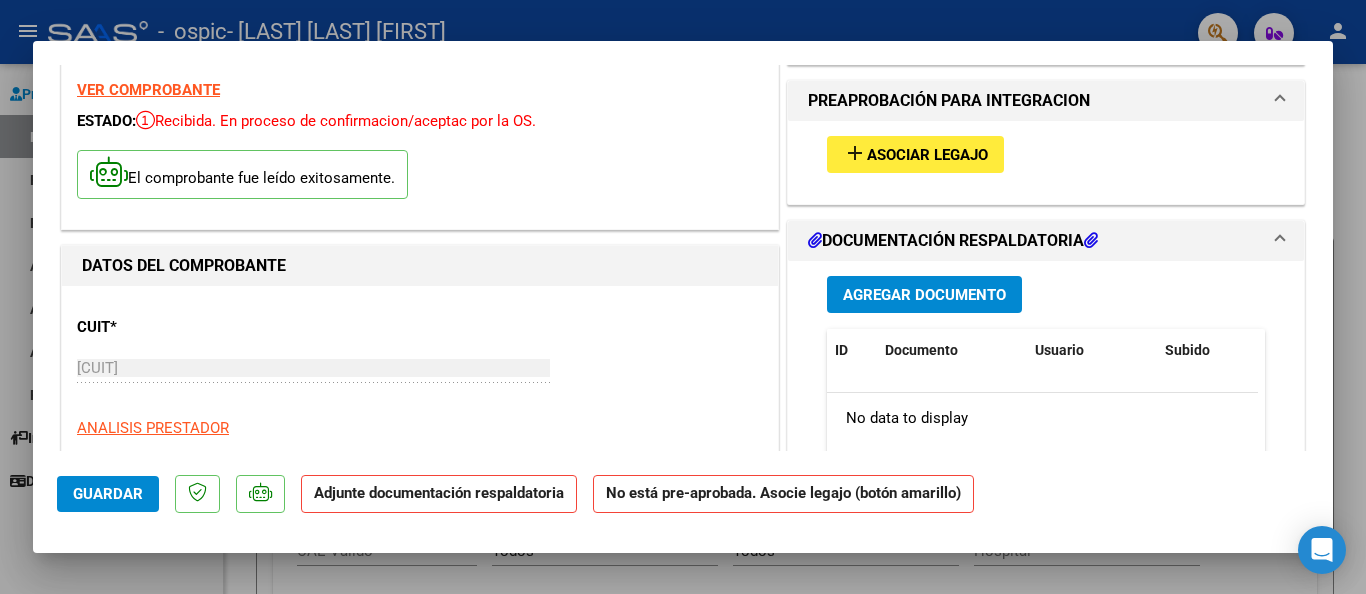 scroll, scrollTop: 0, scrollLeft: 0, axis: both 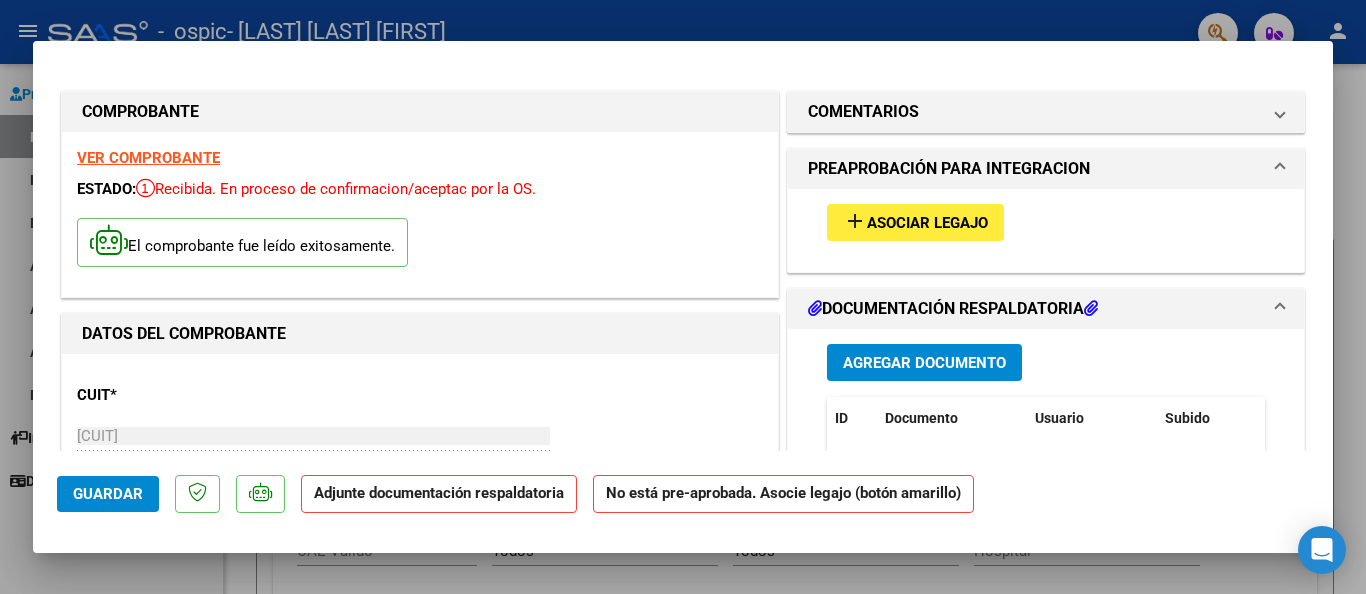click on "Asociar Legajo" at bounding box center [927, 223] 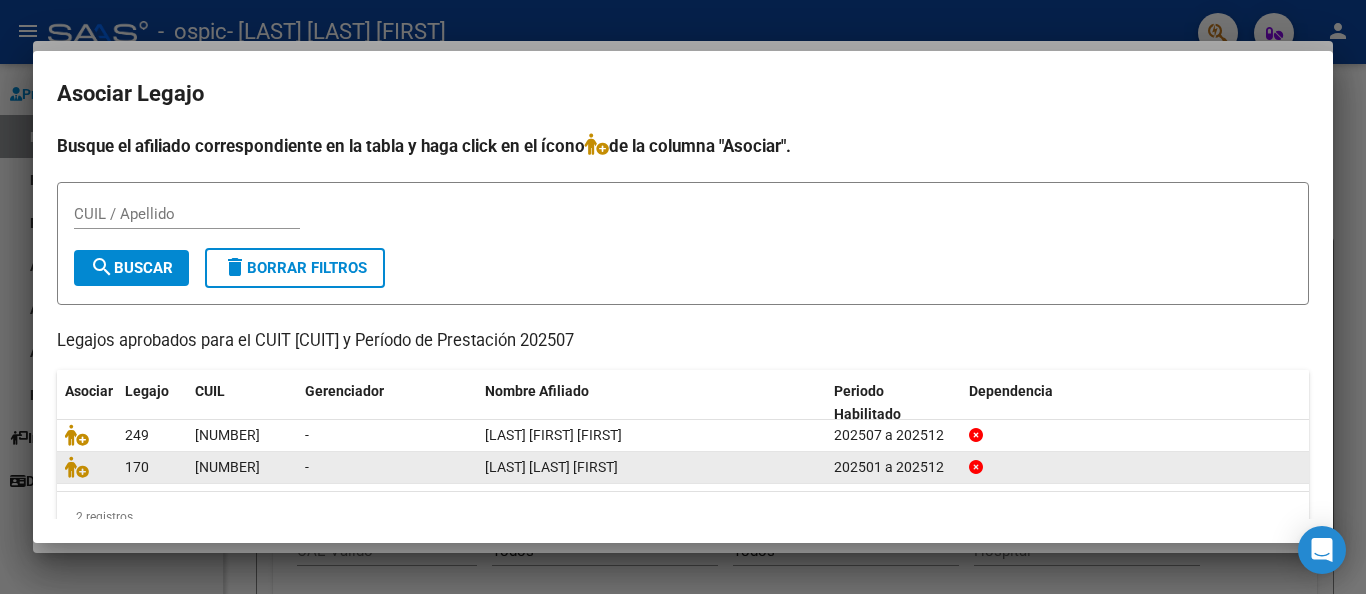 click on "[NUMBER]" 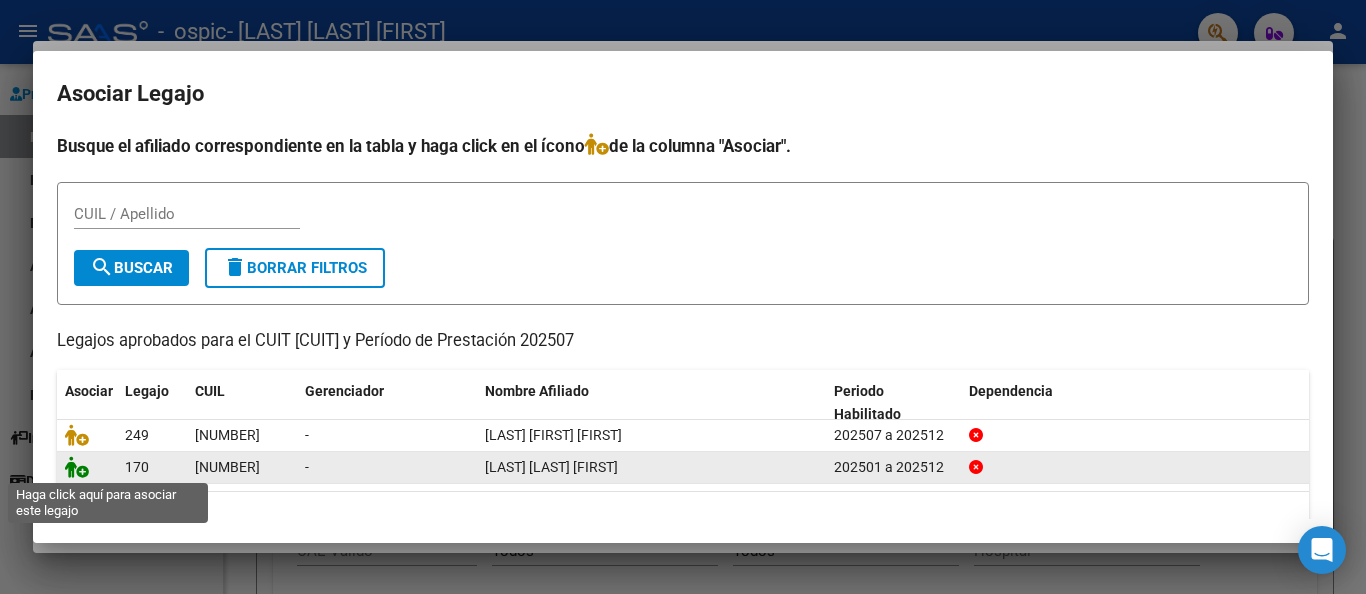 click 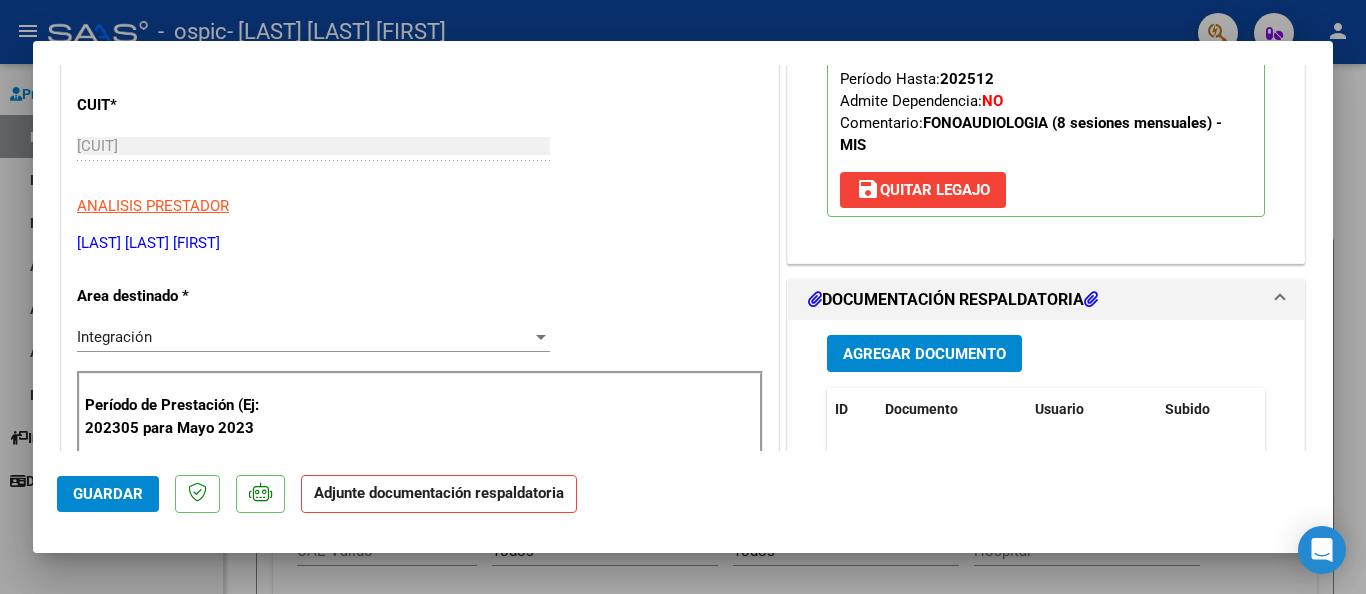 scroll, scrollTop: 344, scrollLeft: 0, axis: vertical 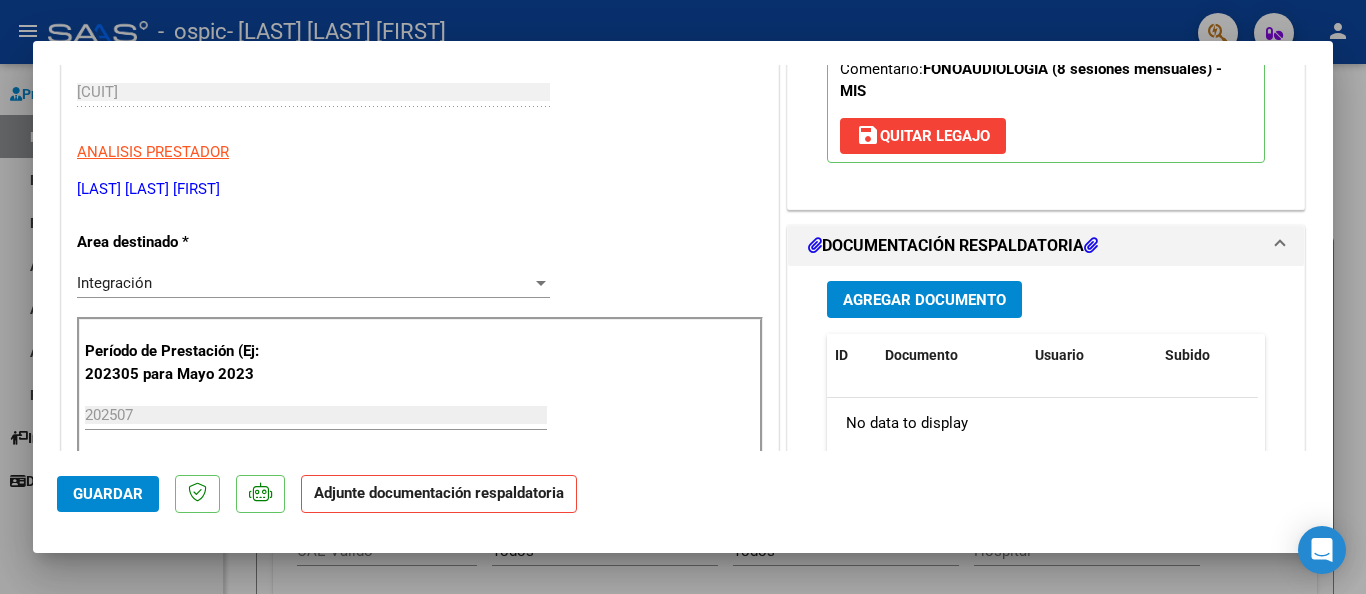 click on "Agregar Documento" at bounding box center [924, 300] 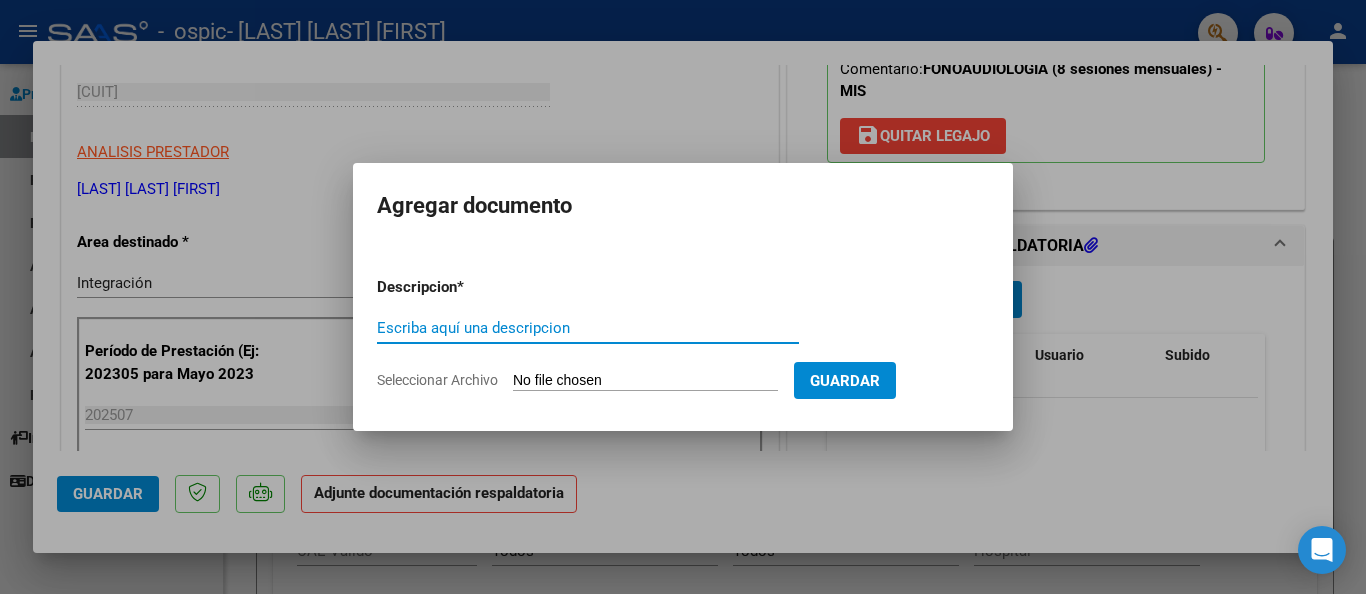 click on "Escriba aquí una descripcion" at bounding box center (588, 328) 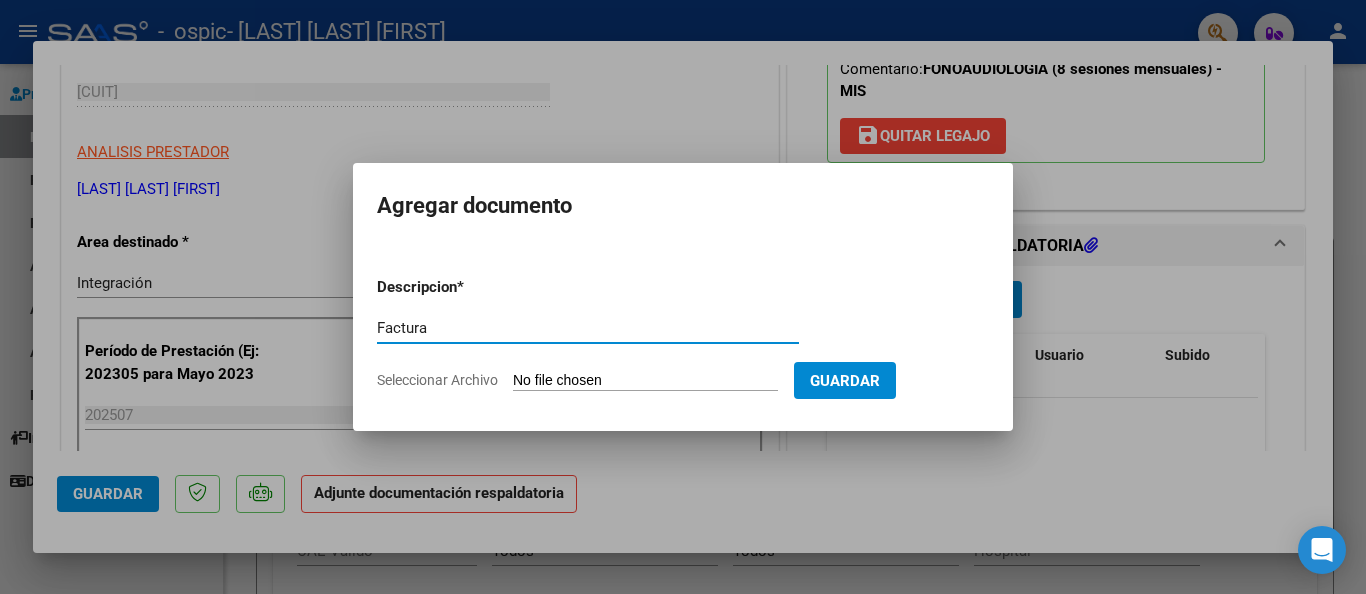 type on "Factura" 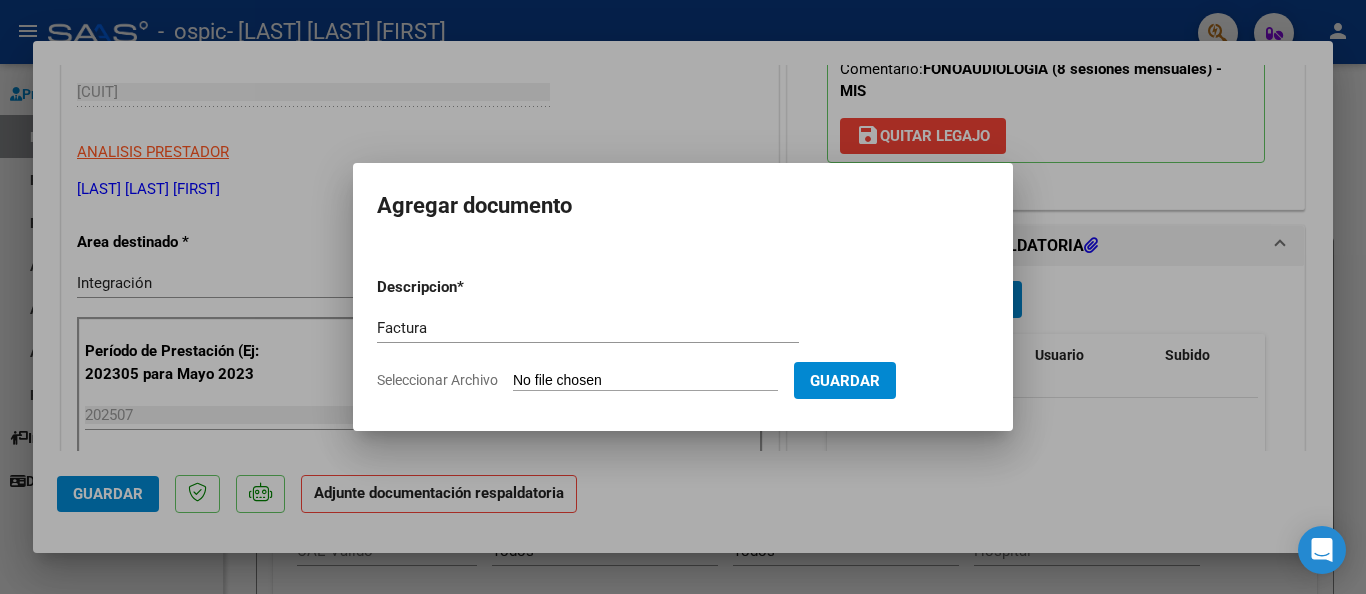 click on "Seleccionar Archivo" at bounding box center (645, 381) 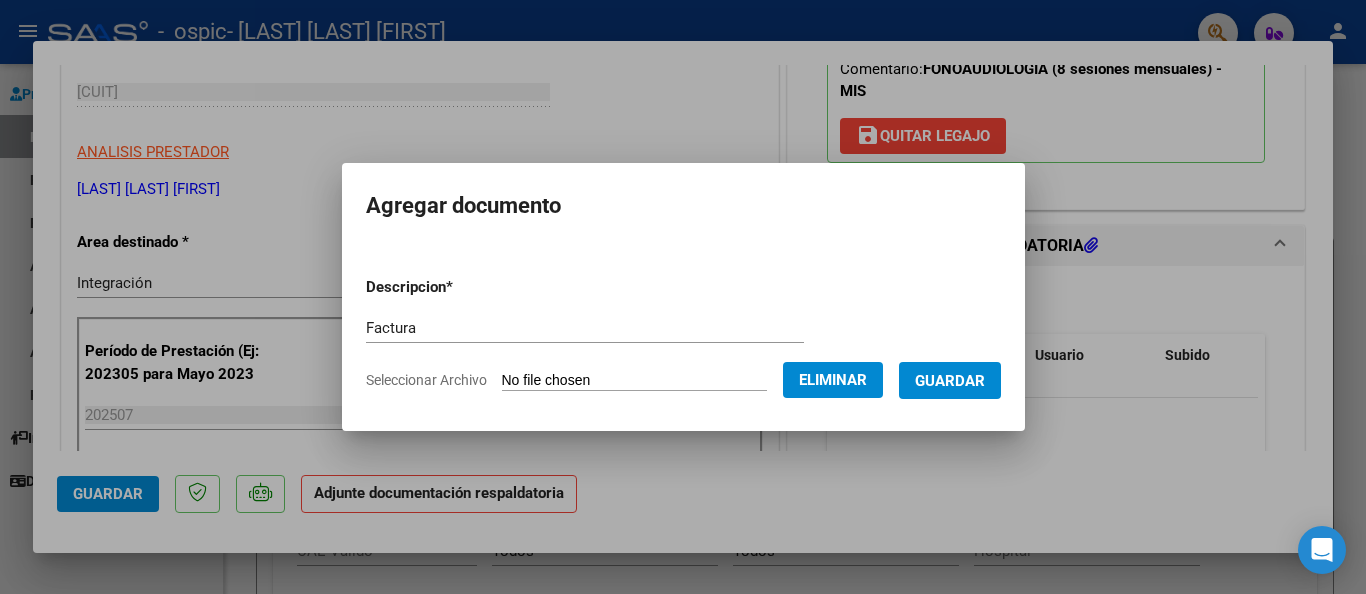 click on "Guardar" at bounding box center [950, 381] 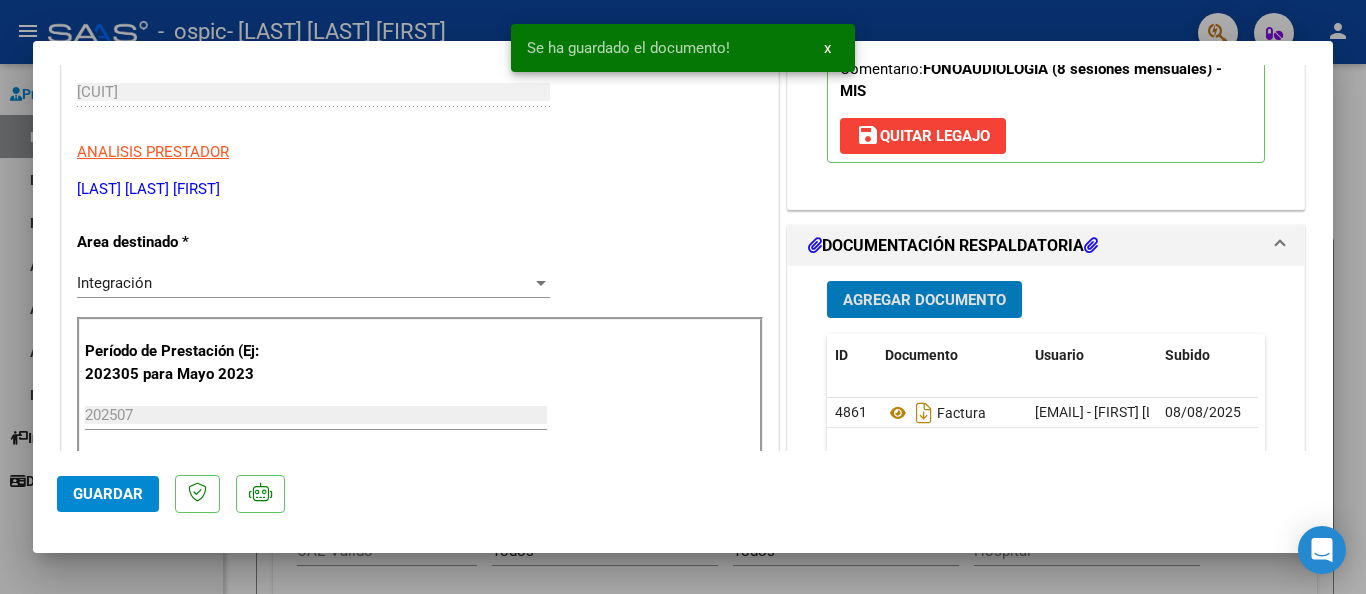 click on "Agregar Documento" at bounding box center (924, 300) 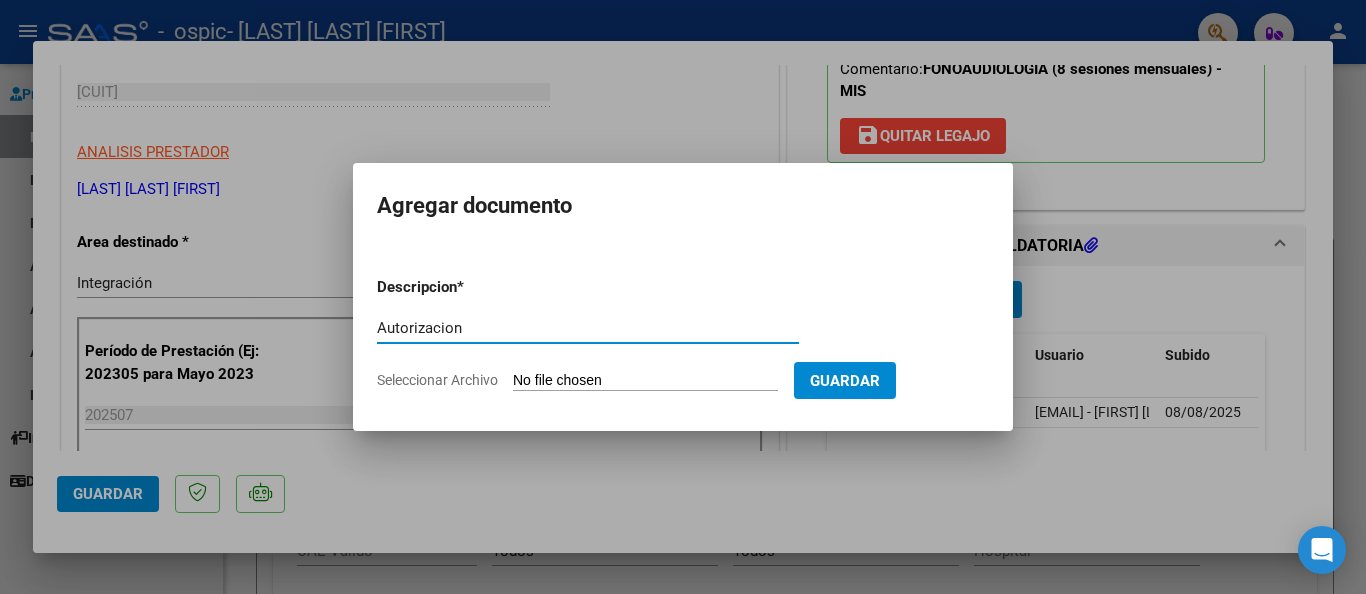 type on "Autorizacion" 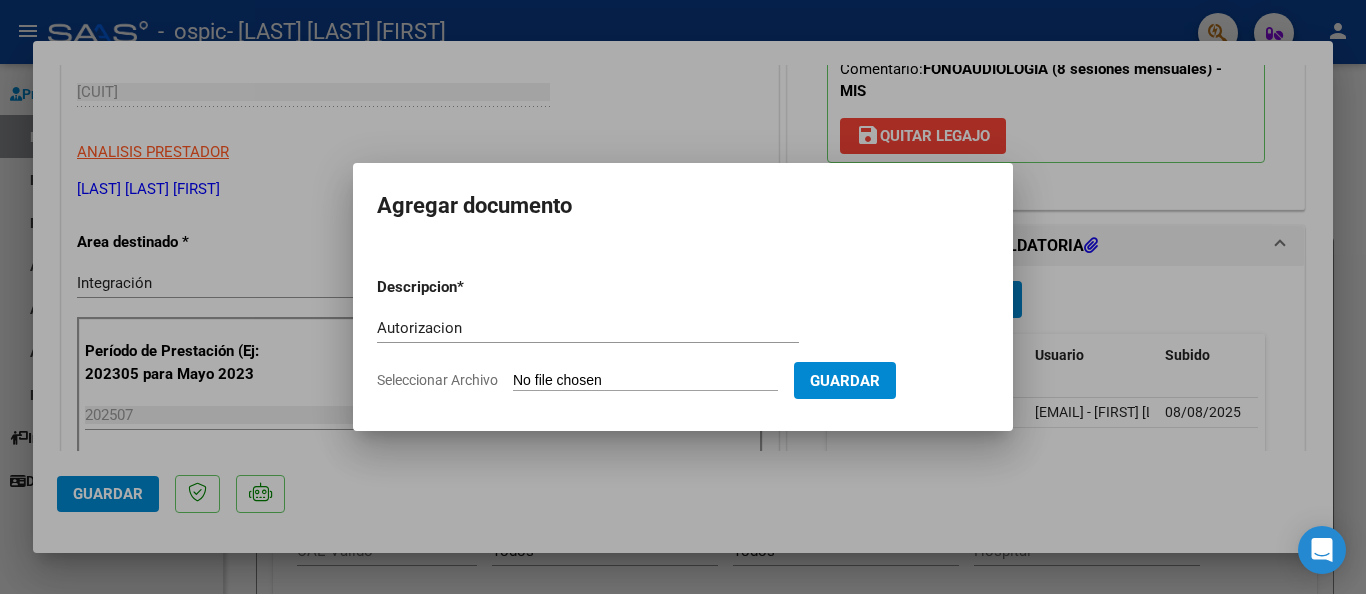 type on "C:\fakepath\Autorización Broya [YEAR].pdf" 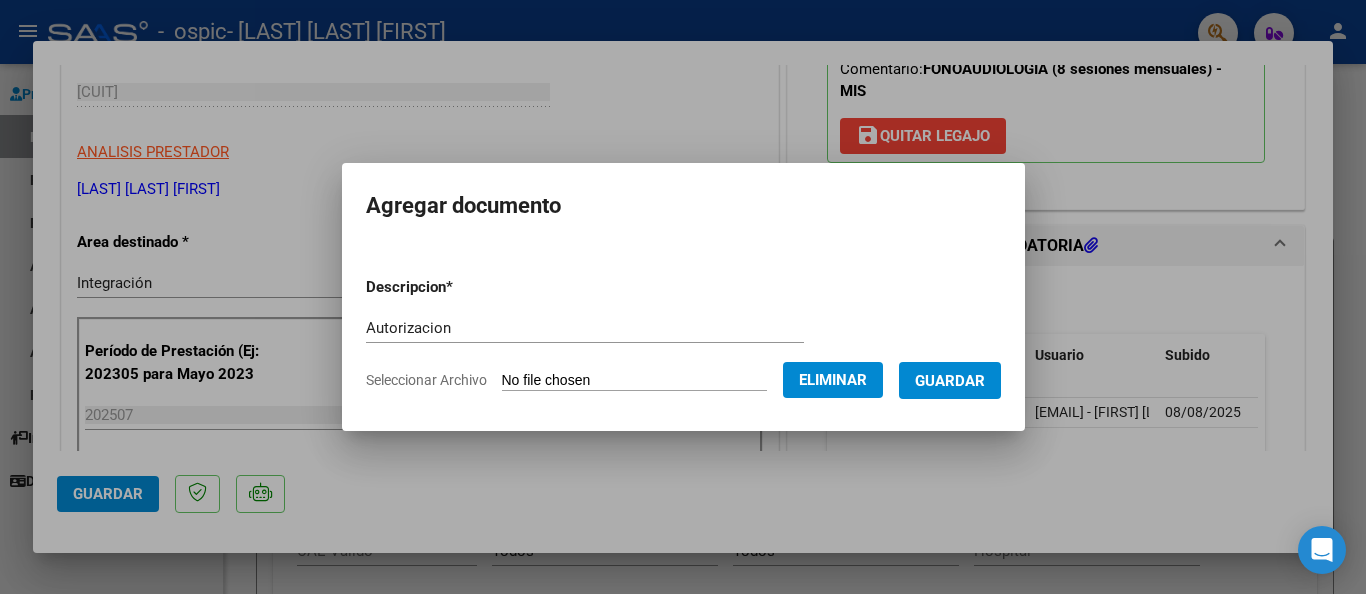 click on "Guardar" at bounding box center [950, 381] 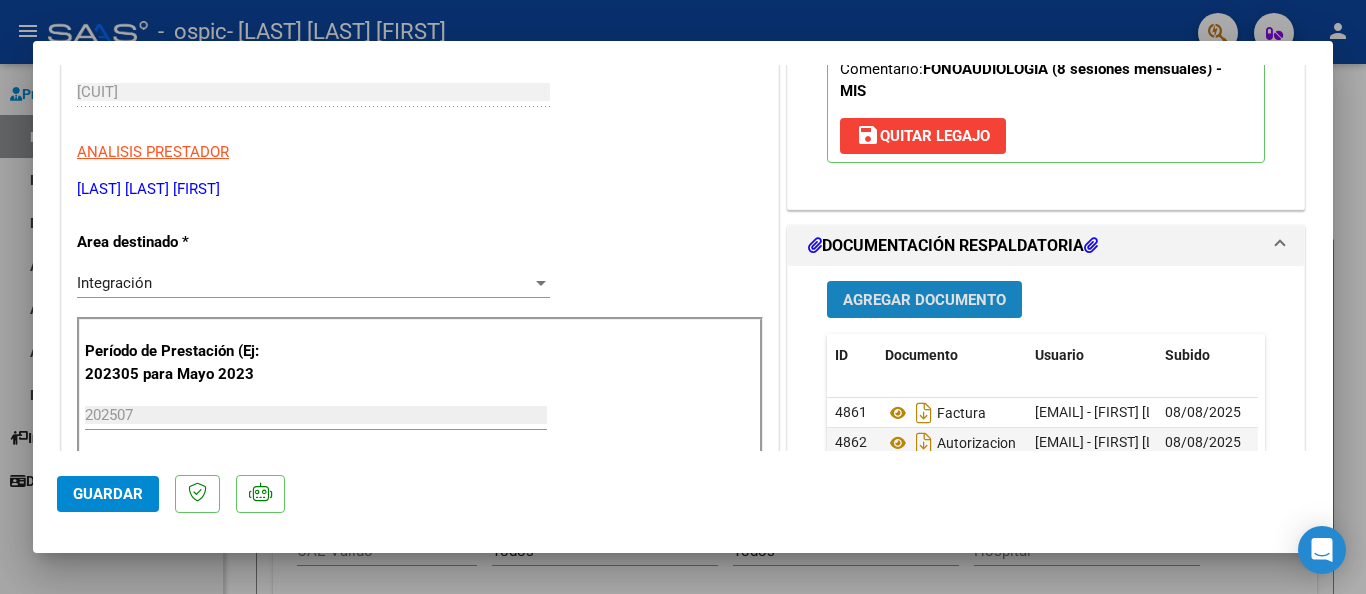 click on "Agregar Documento" at bounding box center [924, 300] 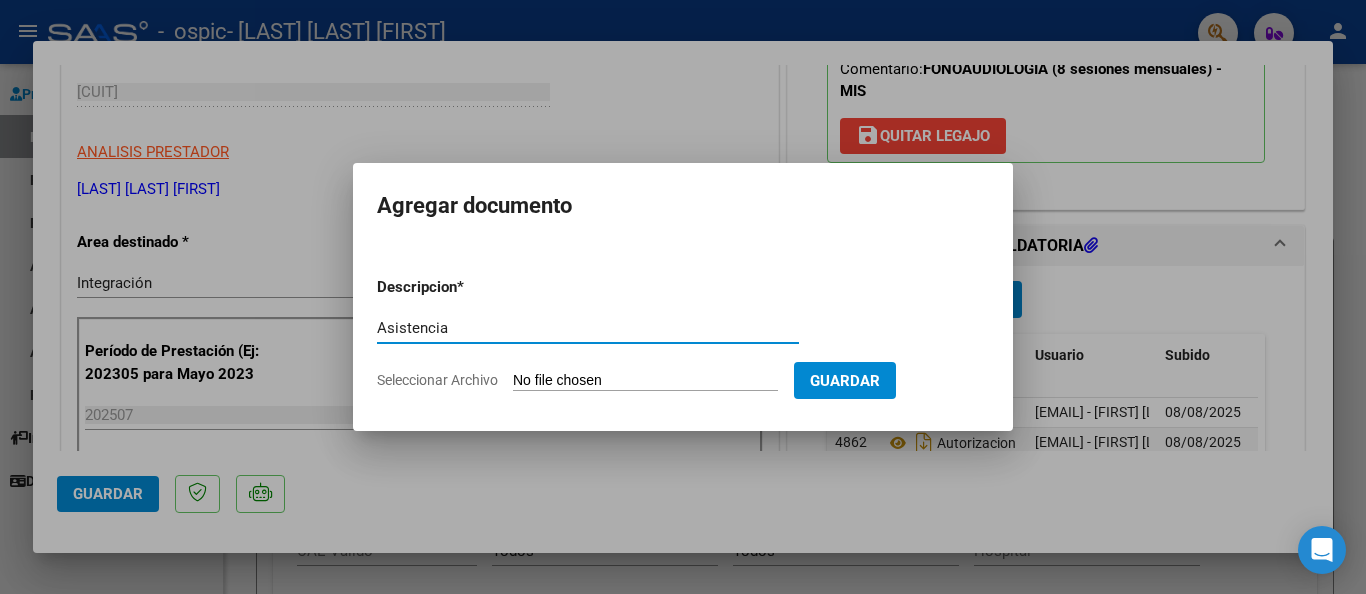 type on "Asistencia" 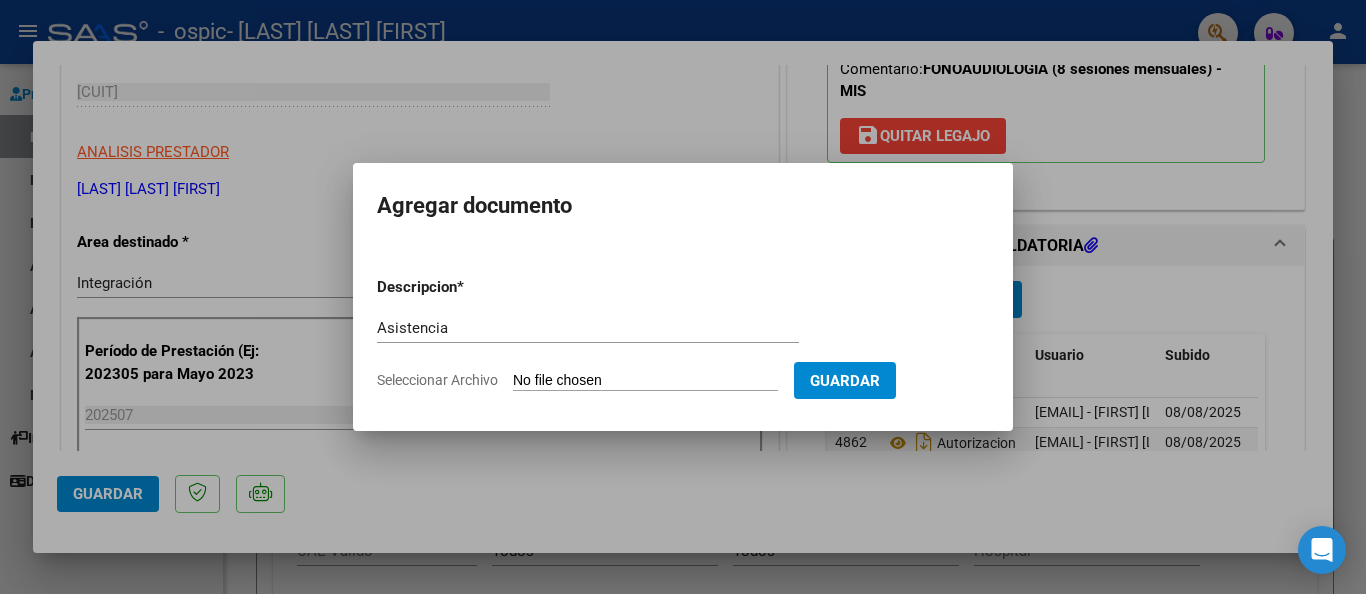 click on "Seleccionar Archivo" at bounding box center [645, 381] 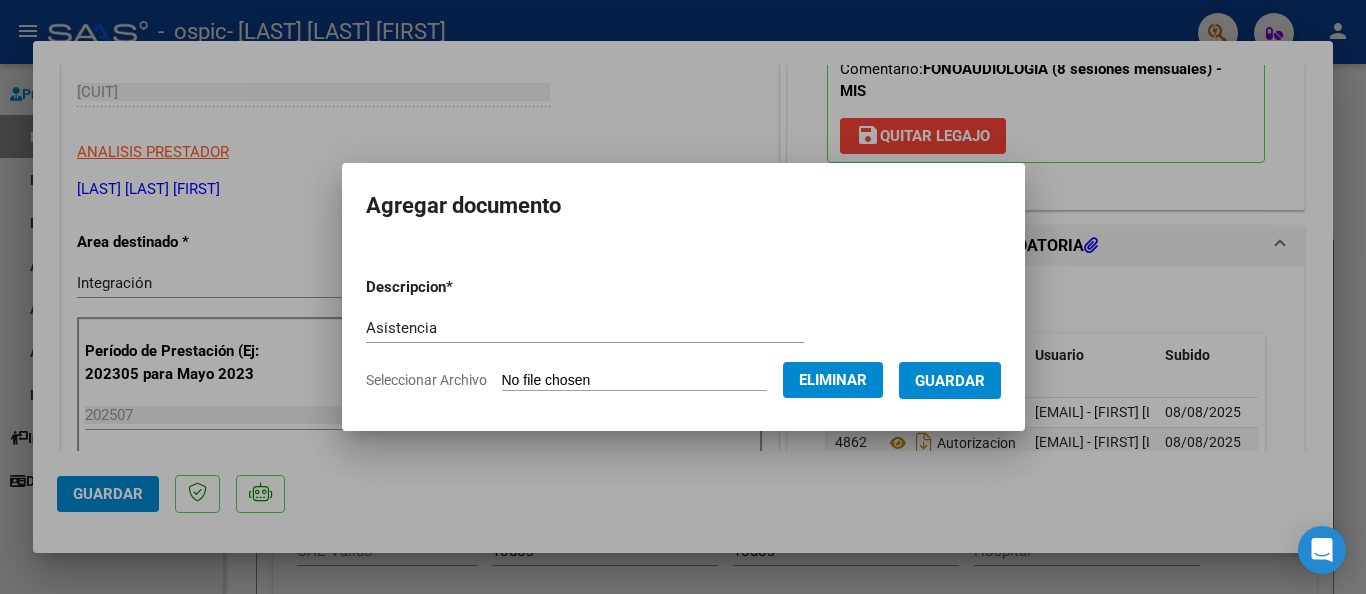 click on "Guardar" at bounding box center [950, 381] 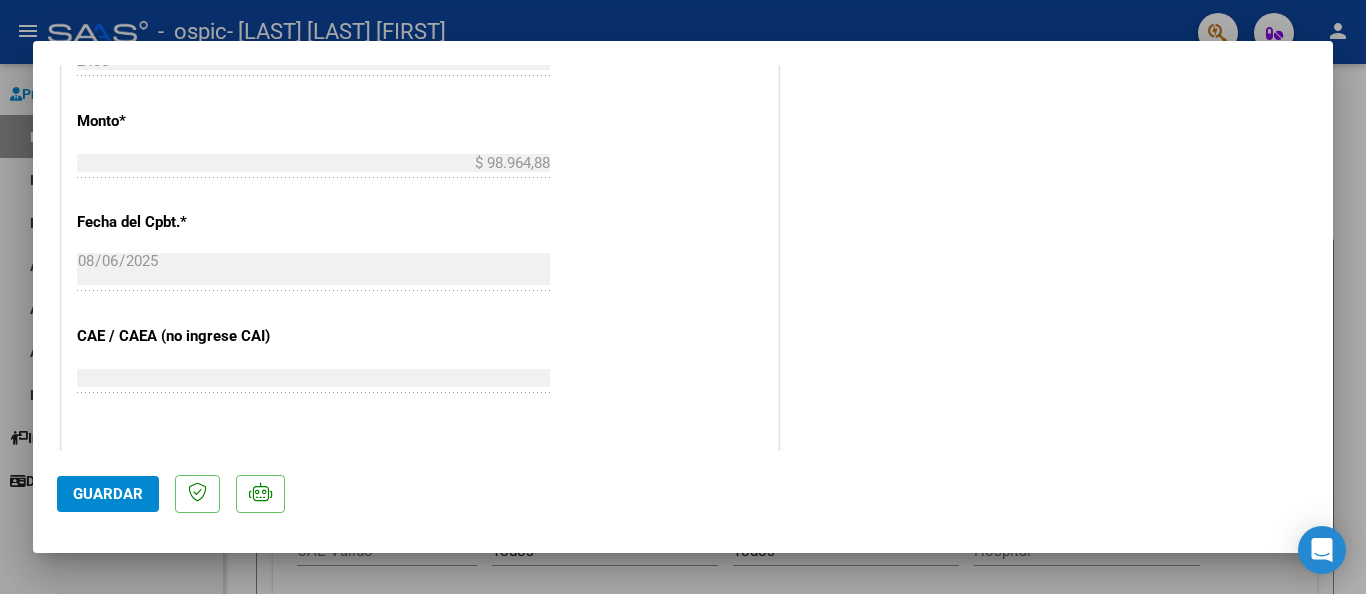 scroll, scrollTop: 1091, scrollLeft: 0, axis: vertical 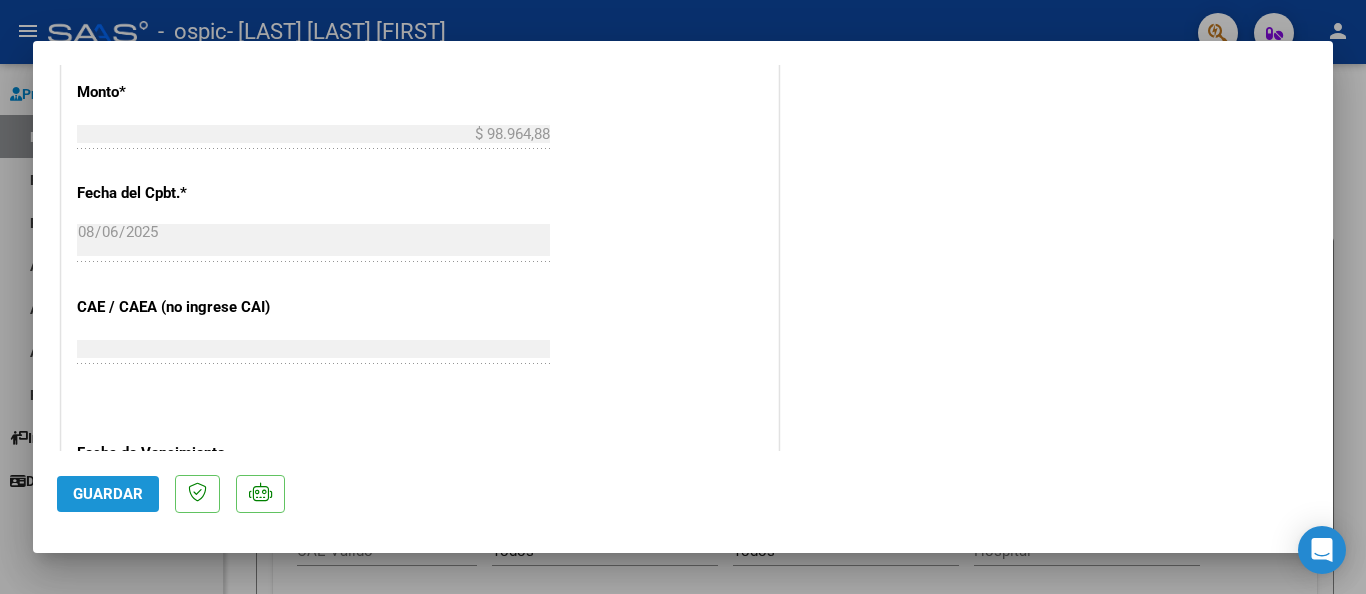 click on "Guardar" 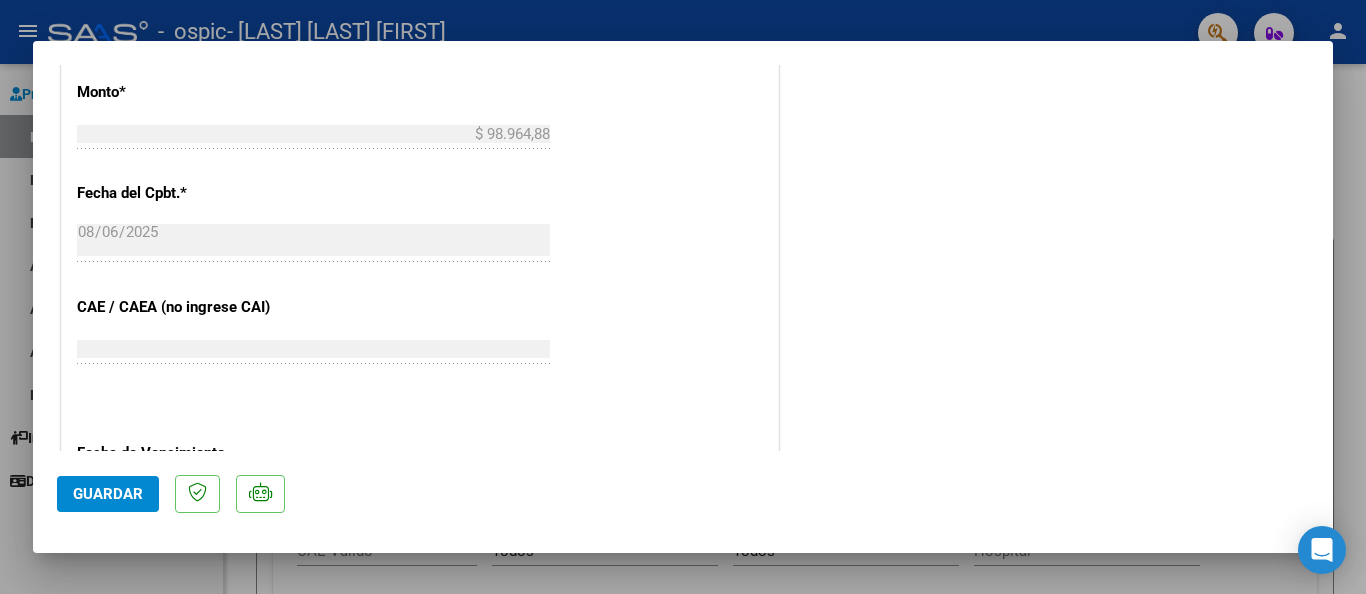 click on "Guardar" 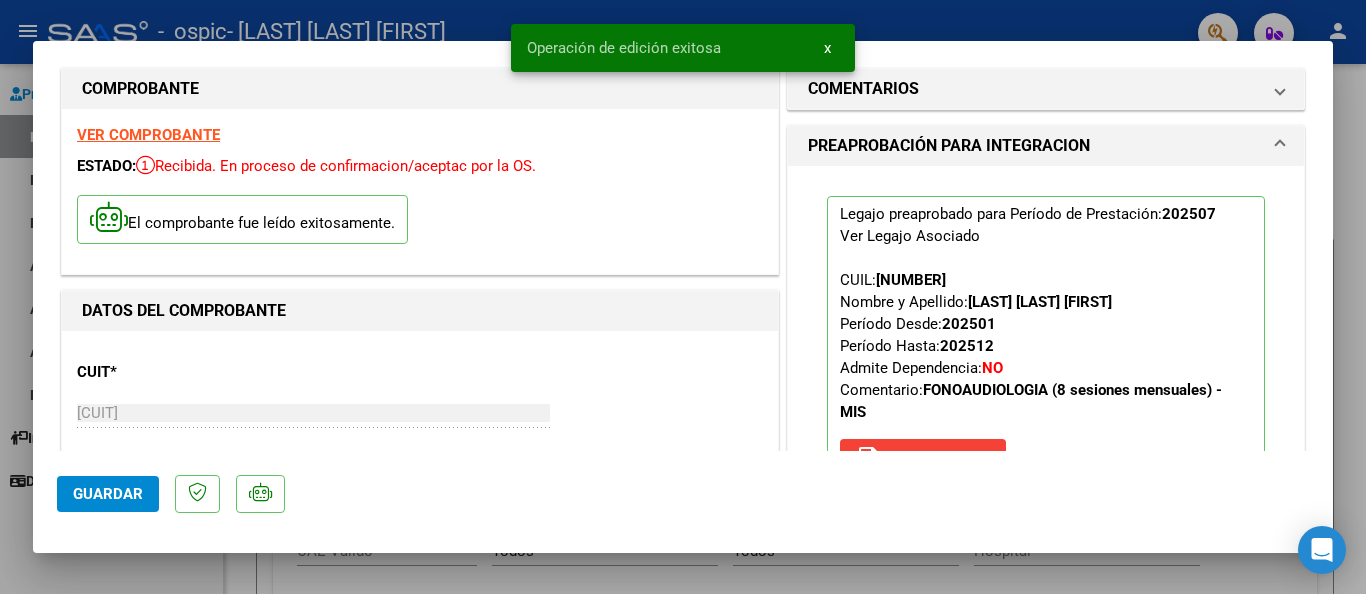 scroll, scrollTop: 0, scrollLeft: 0, axis: both 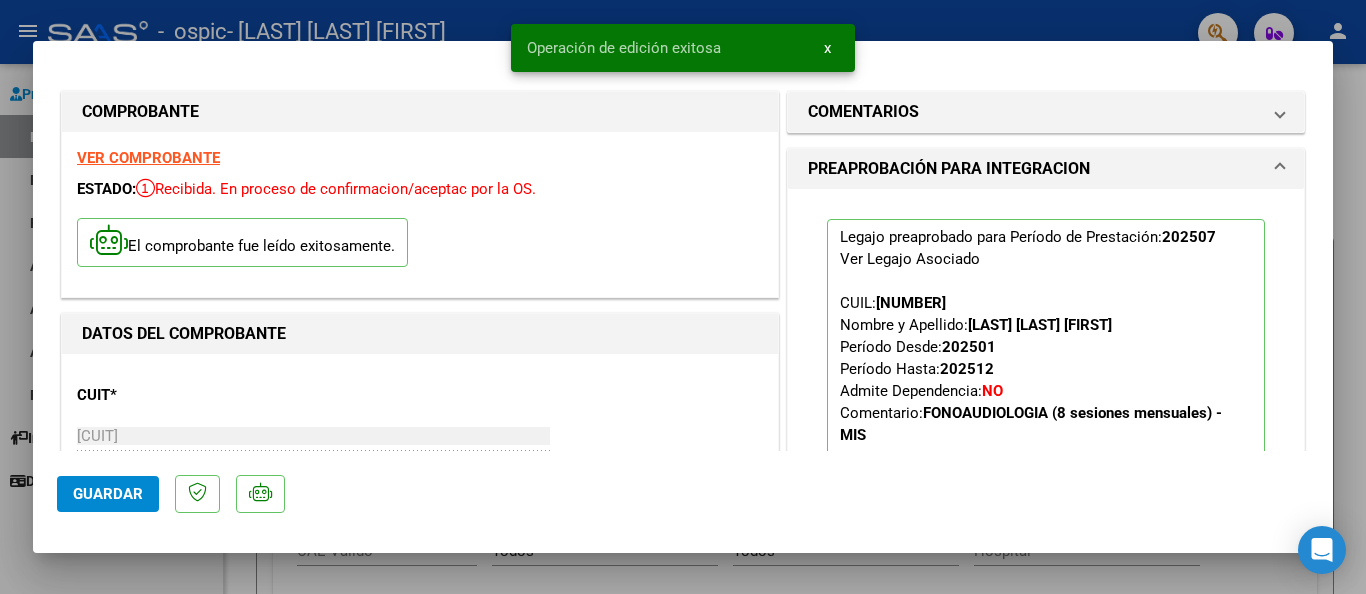 click on "COMPROBANTE VER COMPROBANTE       ESTADO:   Recibida. En proceso de confirmacion/aceptac por la OS.     El comprobante fue leído exitosamente.  DATOS DEL COMPROBANTE CUIT  *   [CUIT] Ingresar CUIT  ANALISIS PRESTADOR  [LAST] [LAST] [FIRST]  ARCA Padrón  Area destinado * Integración Seleccionar Area Período de Prestación (Ej: 202305 para Mayo 2023    202507 Ingrese el Período de Prestación como indica el ejemplo   Una vez que se asoció a un legajo aprobado no se puede cambiar el período de prestación.   Comprobante Tipo * Factura B Seleccionar Tipo Punto de Venta  *   4 Ingresar el Nro.  Número  *   2436 Ingresar el Nro.  Monto  *   $ 98.964,88 Ingresar el monto  Fecha del Cpbt.  *   [DATE] Ingresar la fecha  CAE / CAEA (no ingrese CAI)    [NUMBER] Ingresar el CAE o CAEA (no ingrese CAI)  Fecha de Vencimiento    [DATE] Ingresar la fecha  Ref. Externa    Ingresar la ref.  N° Liquidación    Ingresar el N° Liquidación  COMENTARIOS PREAPROBACIÓN PARA INTEGRACION 202507" at bounding box center [683, 297] 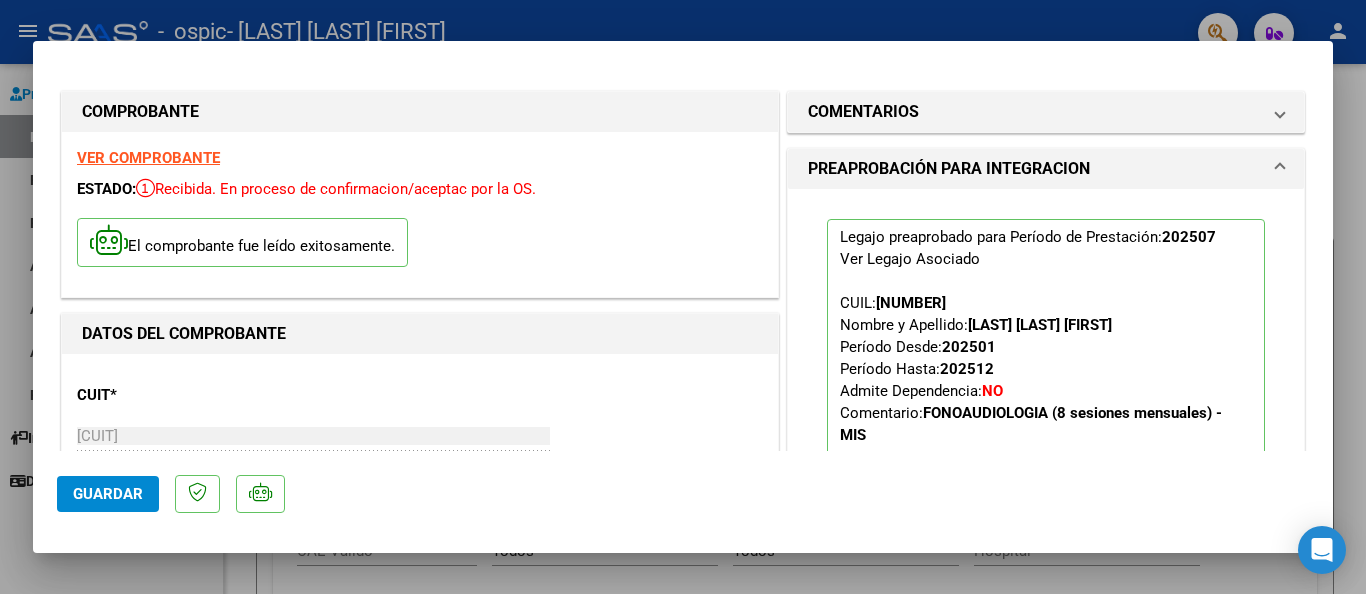 click at bounding box center (683, 297) 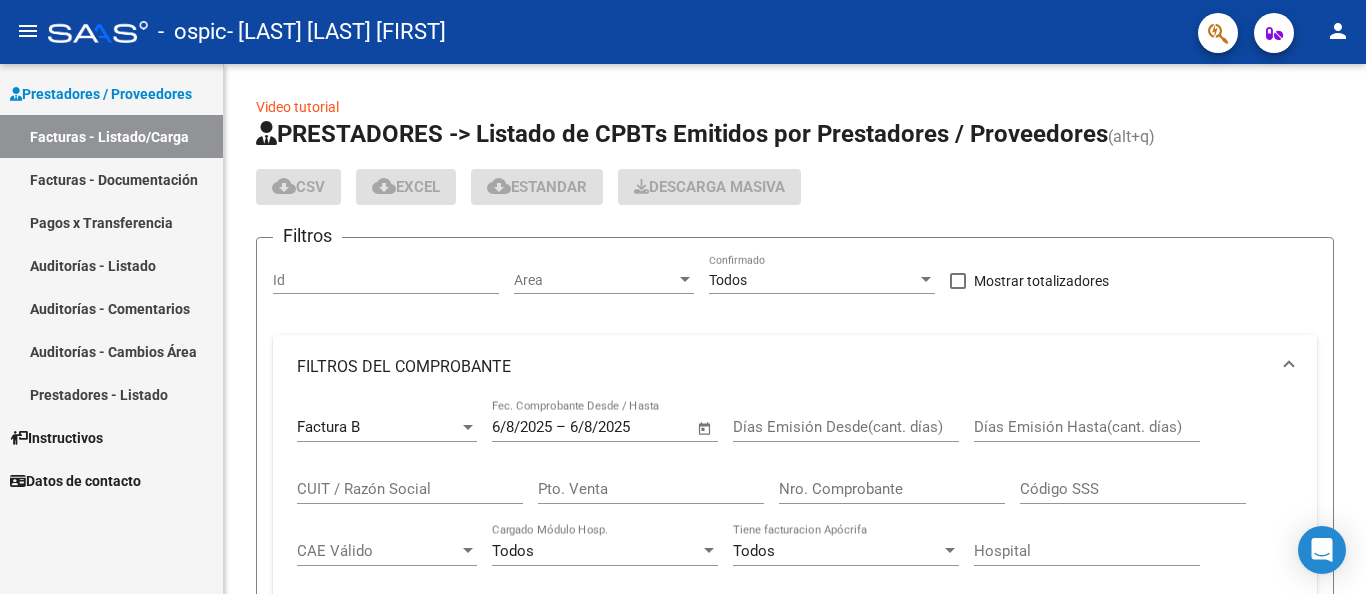 click on "-   ospic   - [LAST] [LAST] [FIRST]" 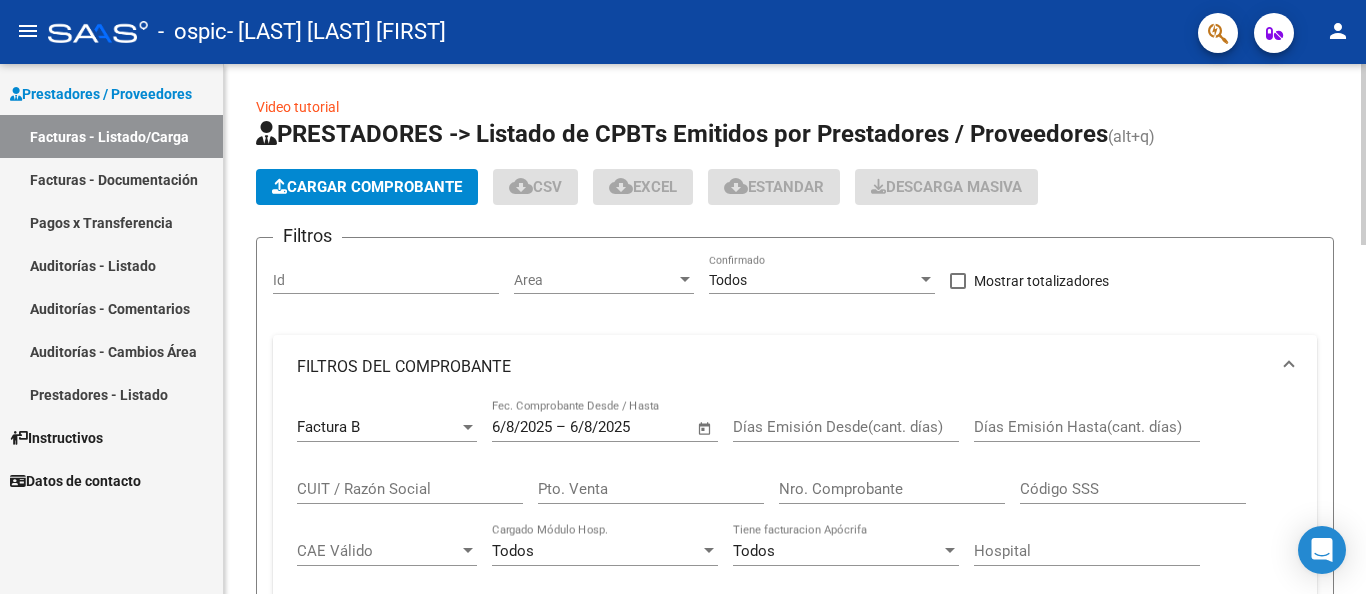 click on "Cargar Comprobante" 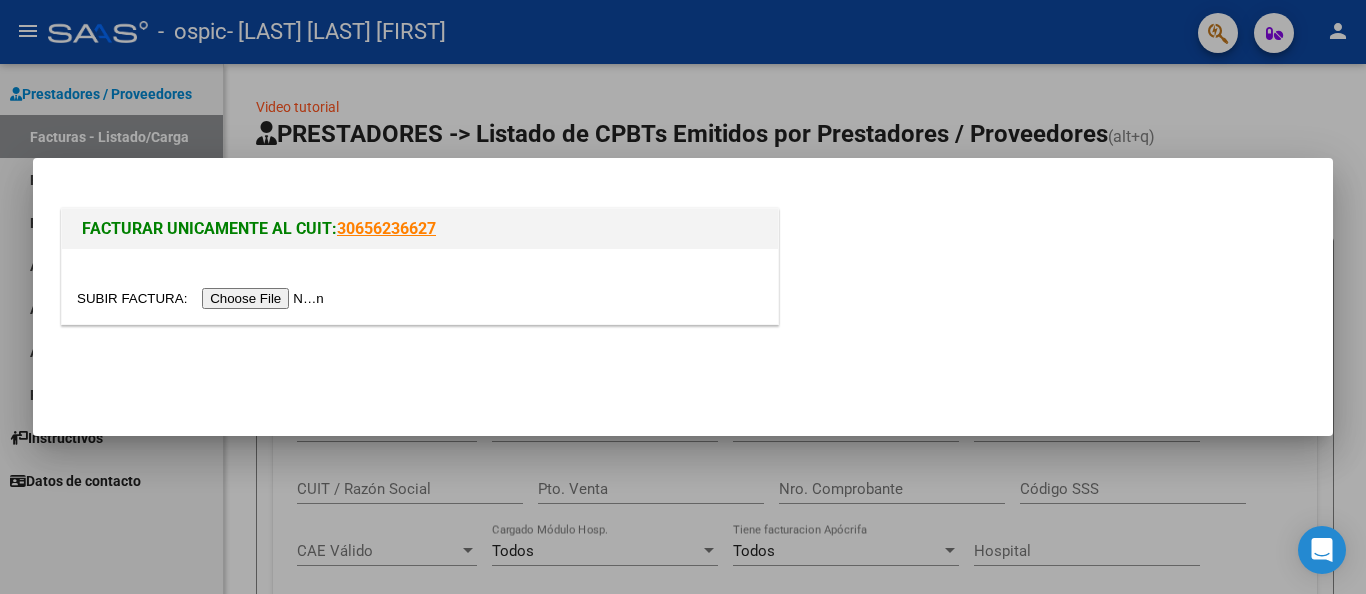 click at bounding box center (203, 298) 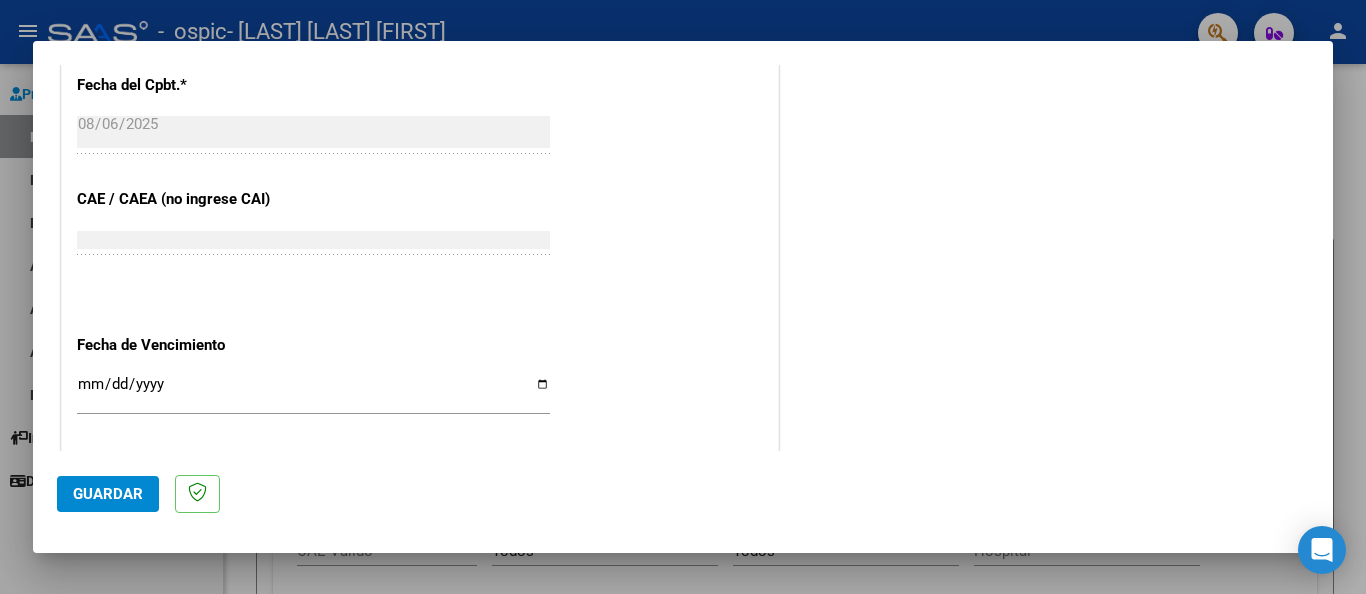 scroll, scrollTop: 1336, scrollLeft: 0, axis: vertical 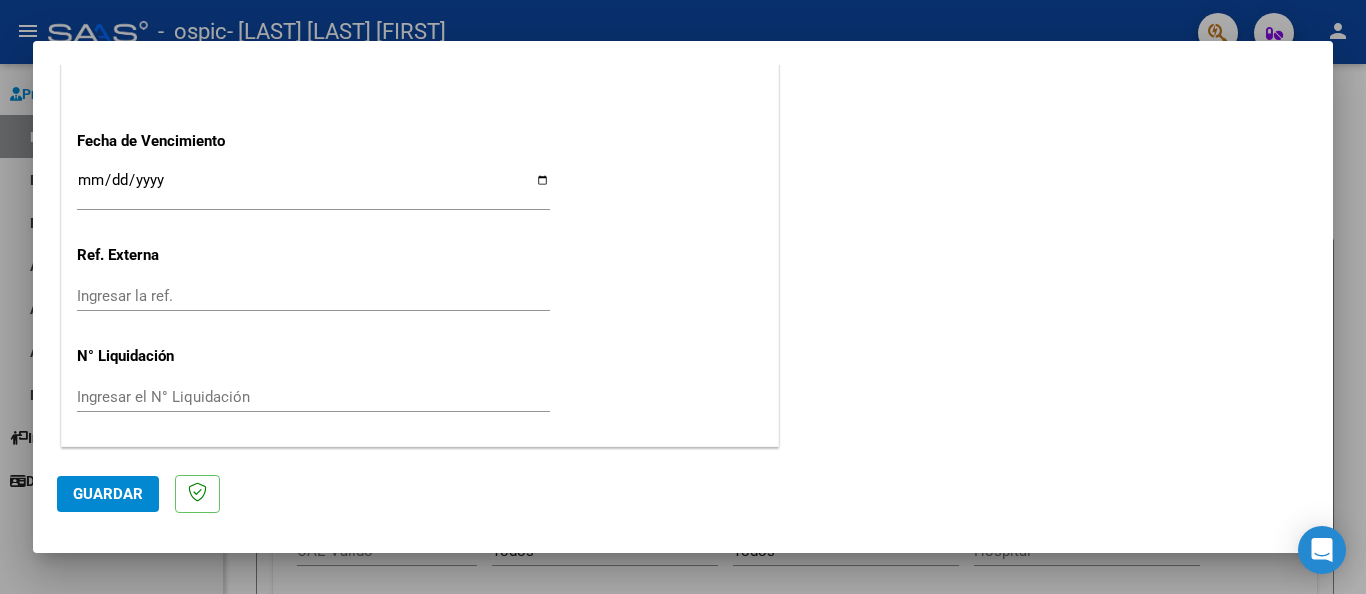 click on "Guardar" 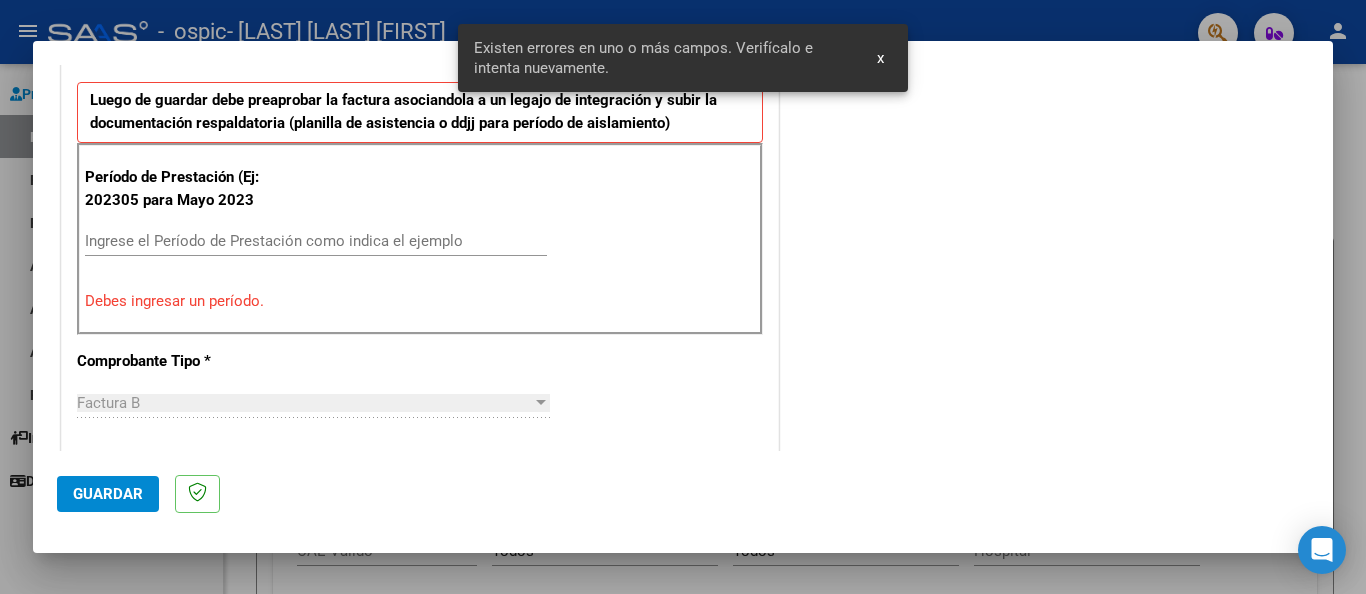 scroll, scrollTop: 466, scrollLeft: 0, axis: vertical 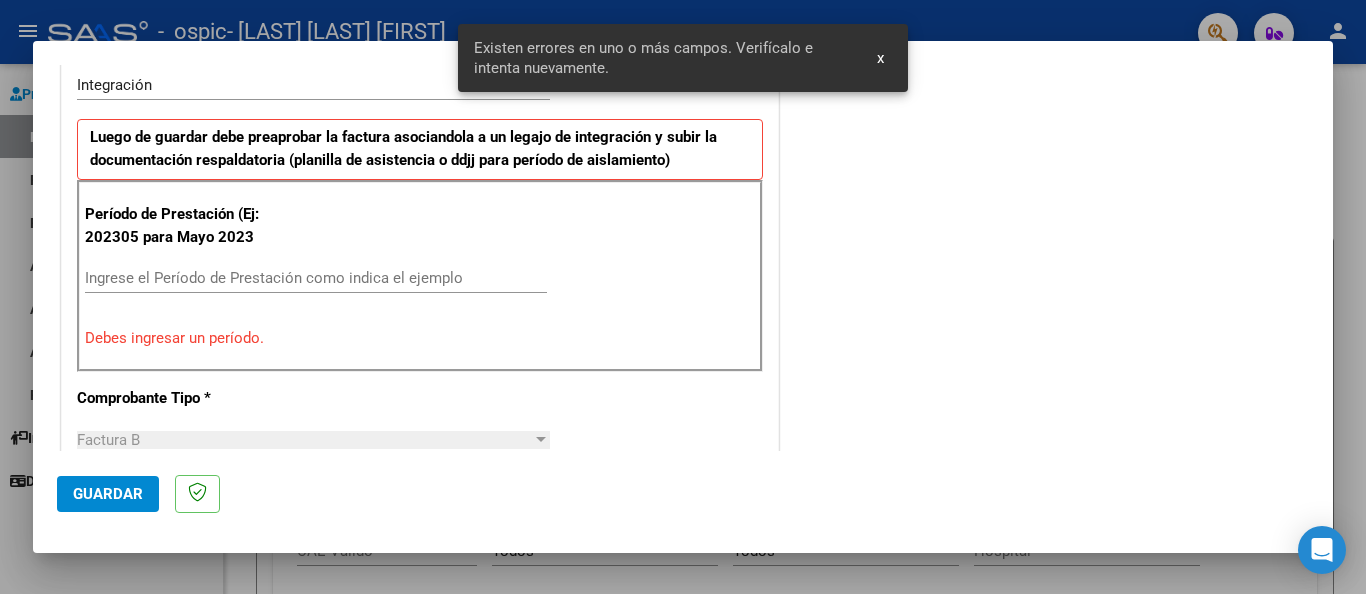 click on "Ingrese el Período de Prestación como indica el ejemplo" at bounding box center [316, 278] 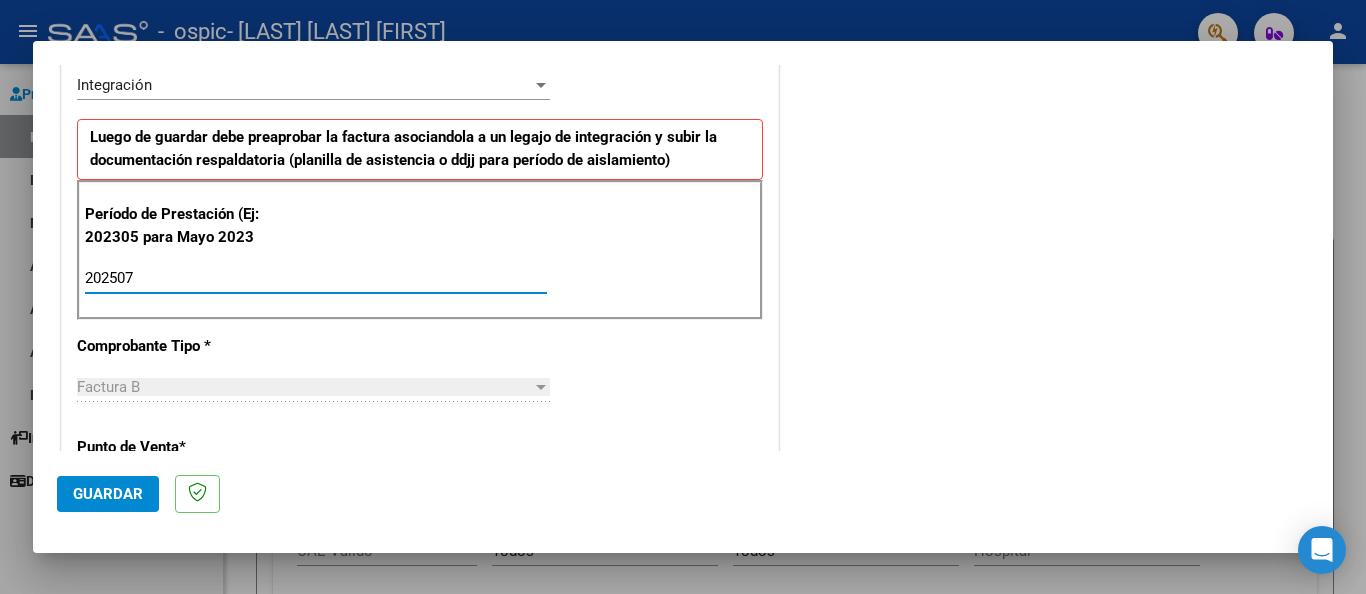 type on "202507" 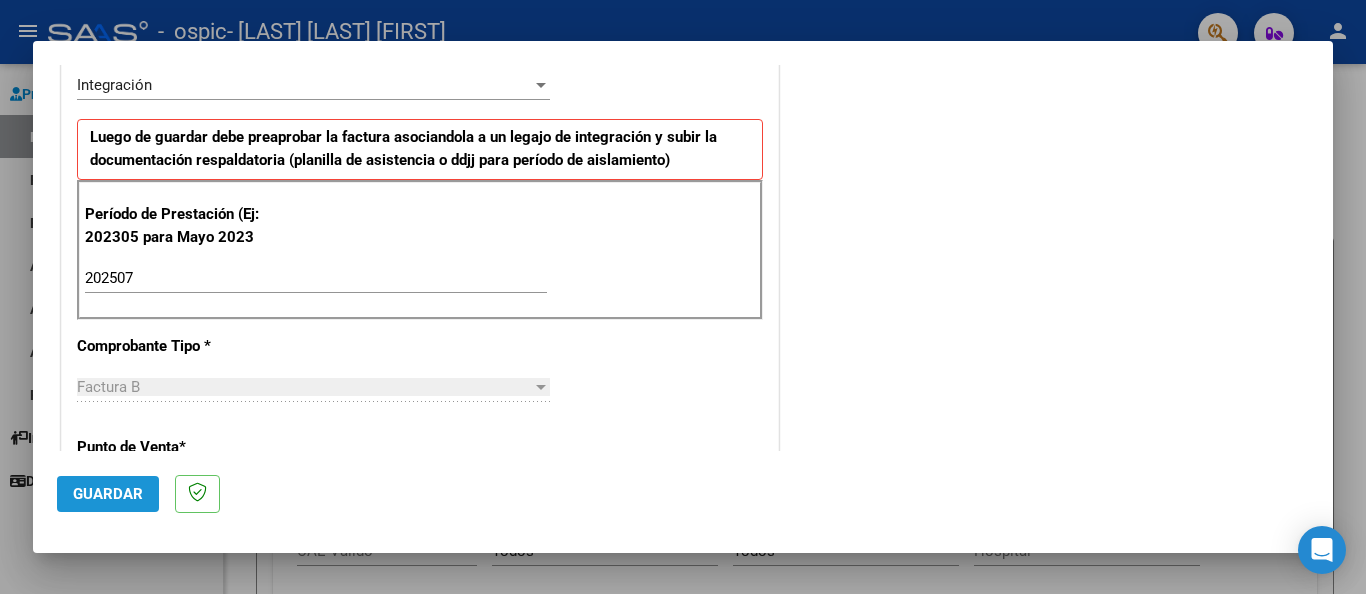 click on "Guardar" 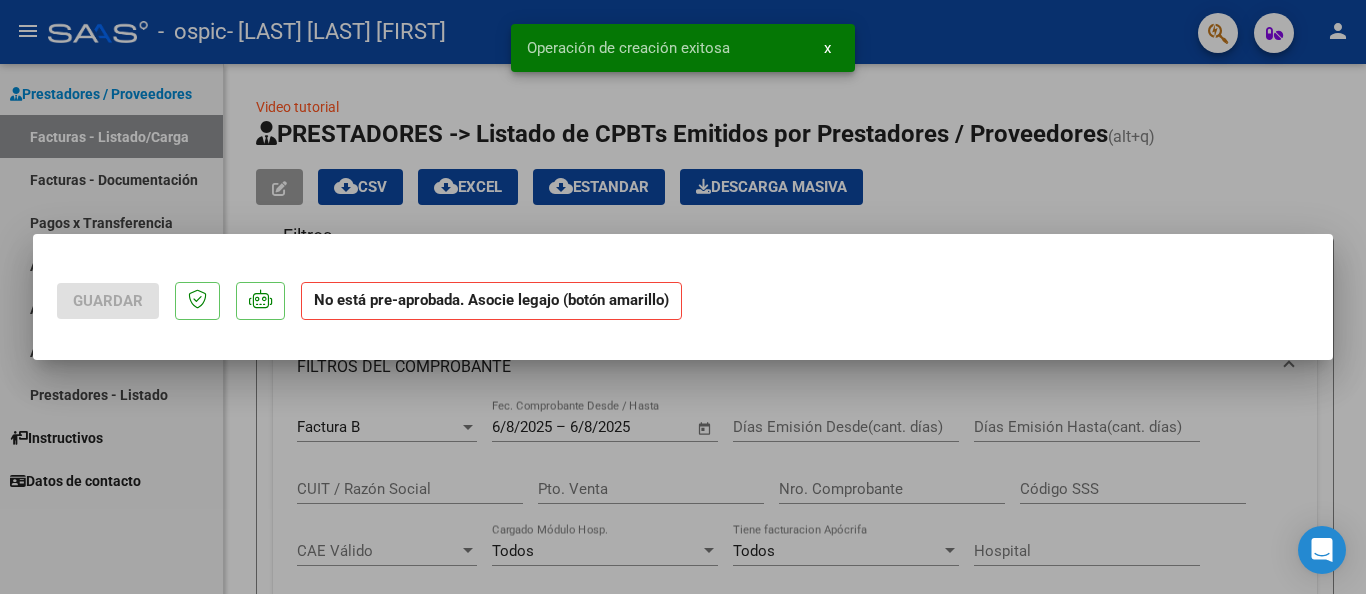scroll, scrollTop: 0, scrollLeft: 0, axis: both 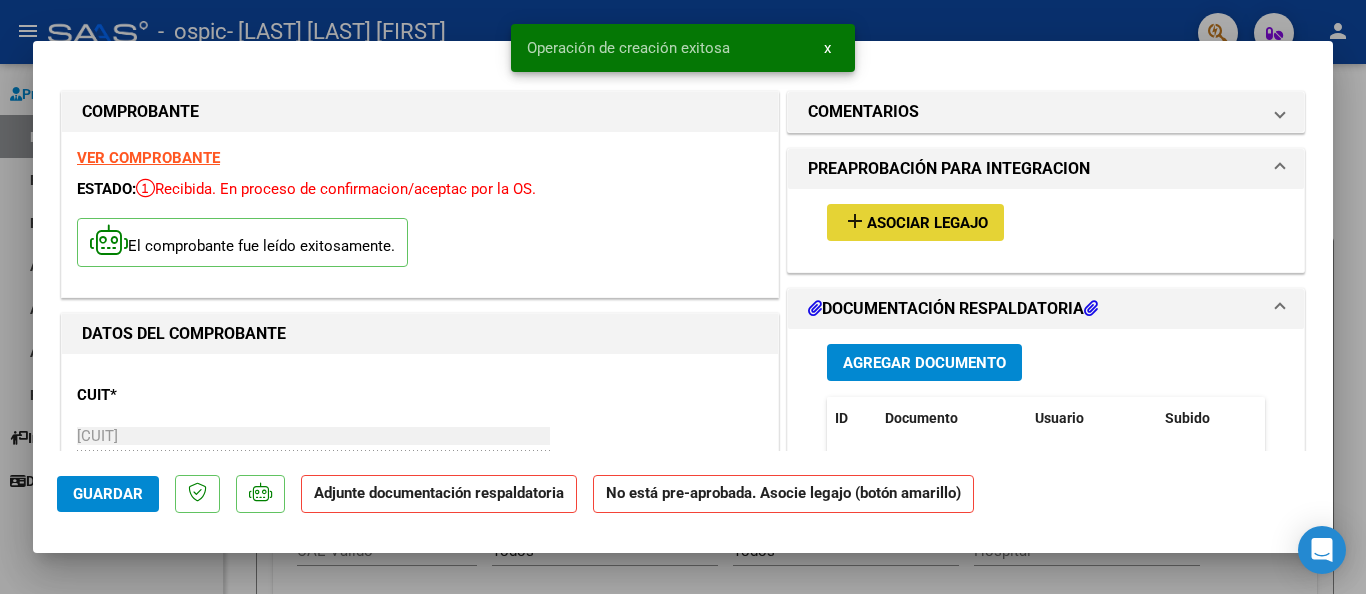 click on "Asociar Legajo" at bounding box center (927, 223) 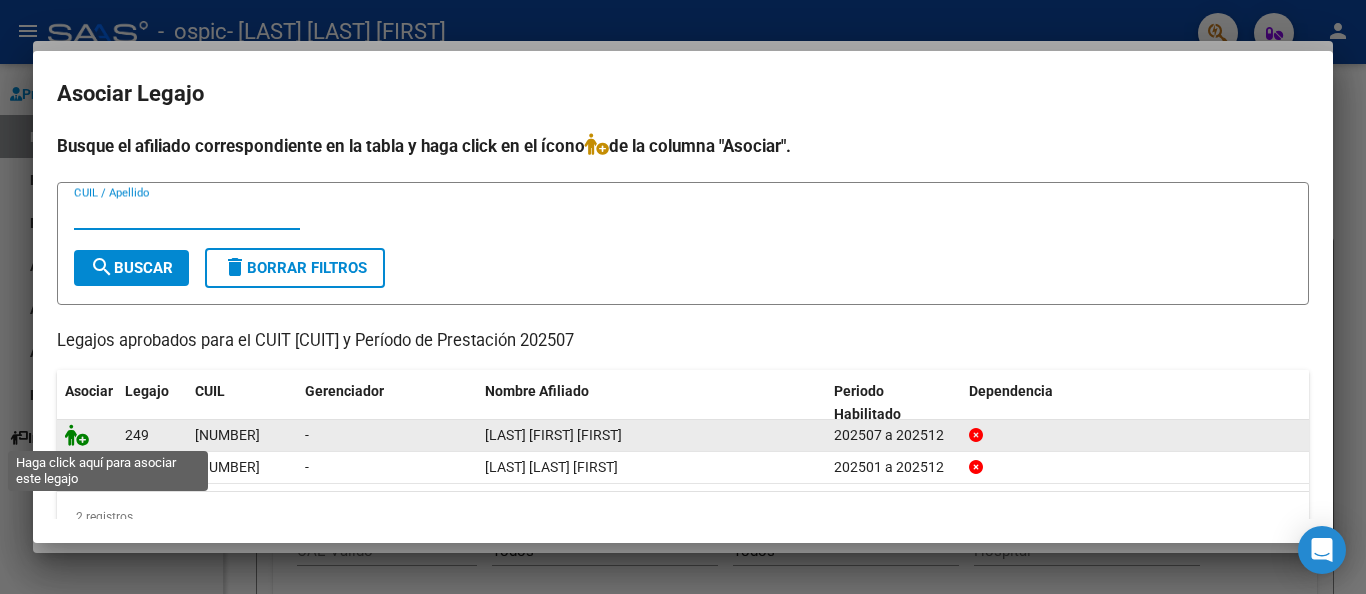 click 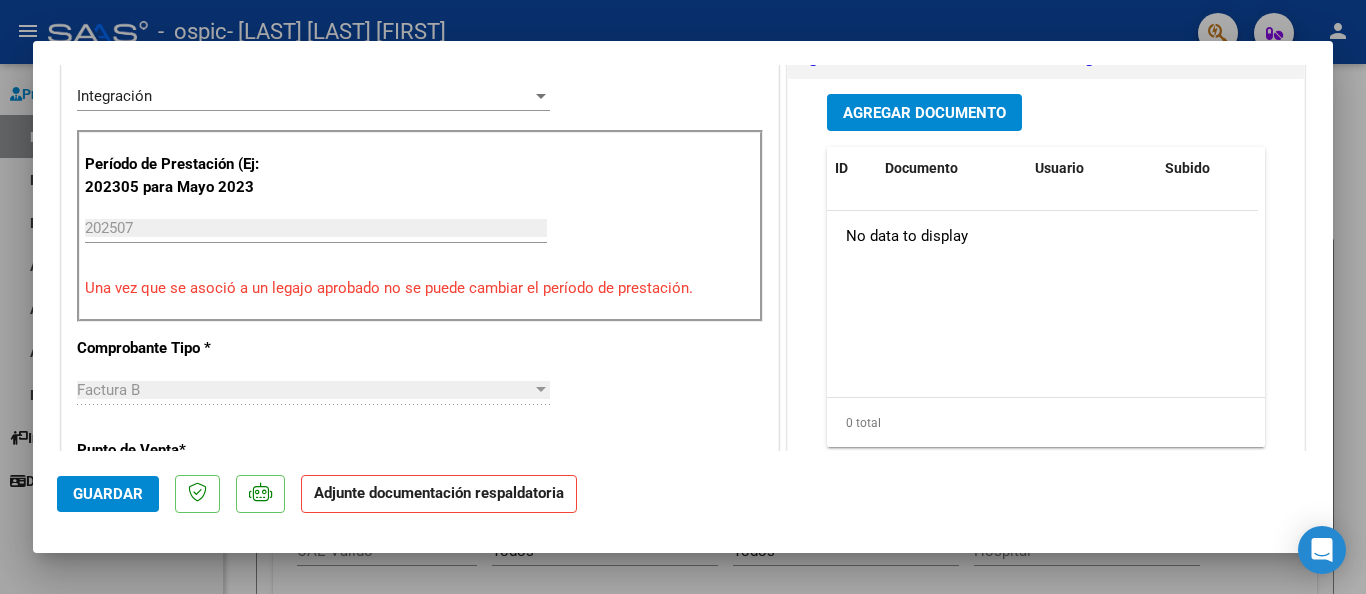 scroll, scrollTop: 527, scrollLeft: 0, axis: vertical 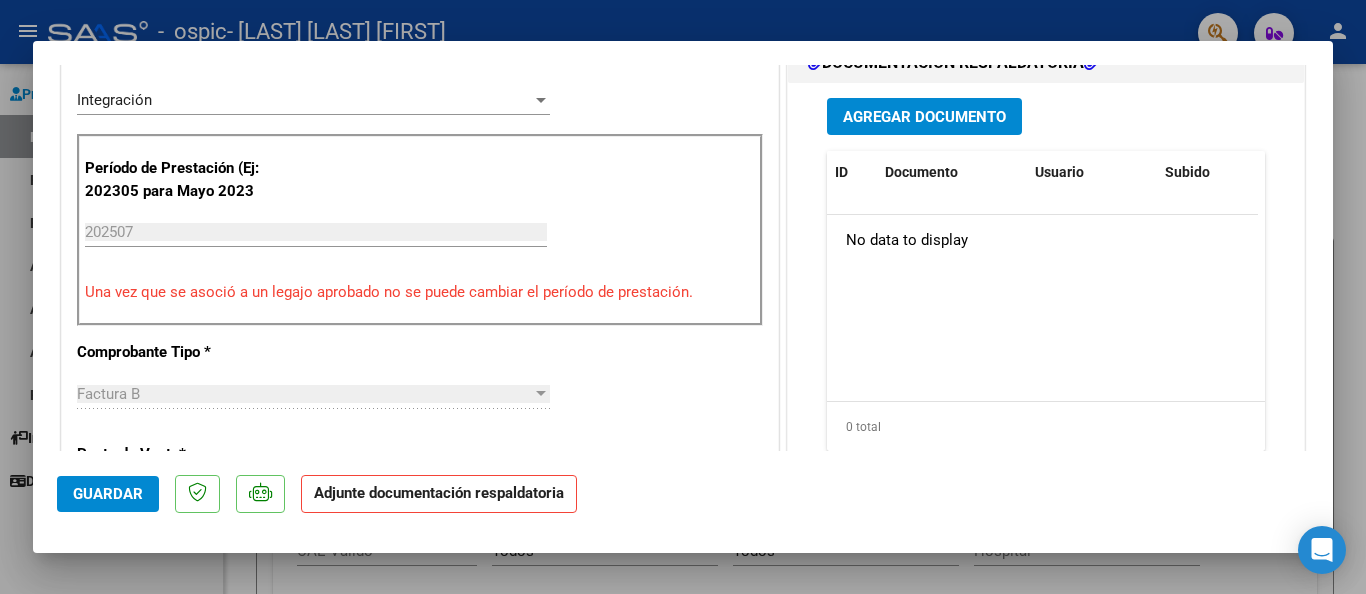 click on "Agregar Documento" at bounding box center [924, 116] 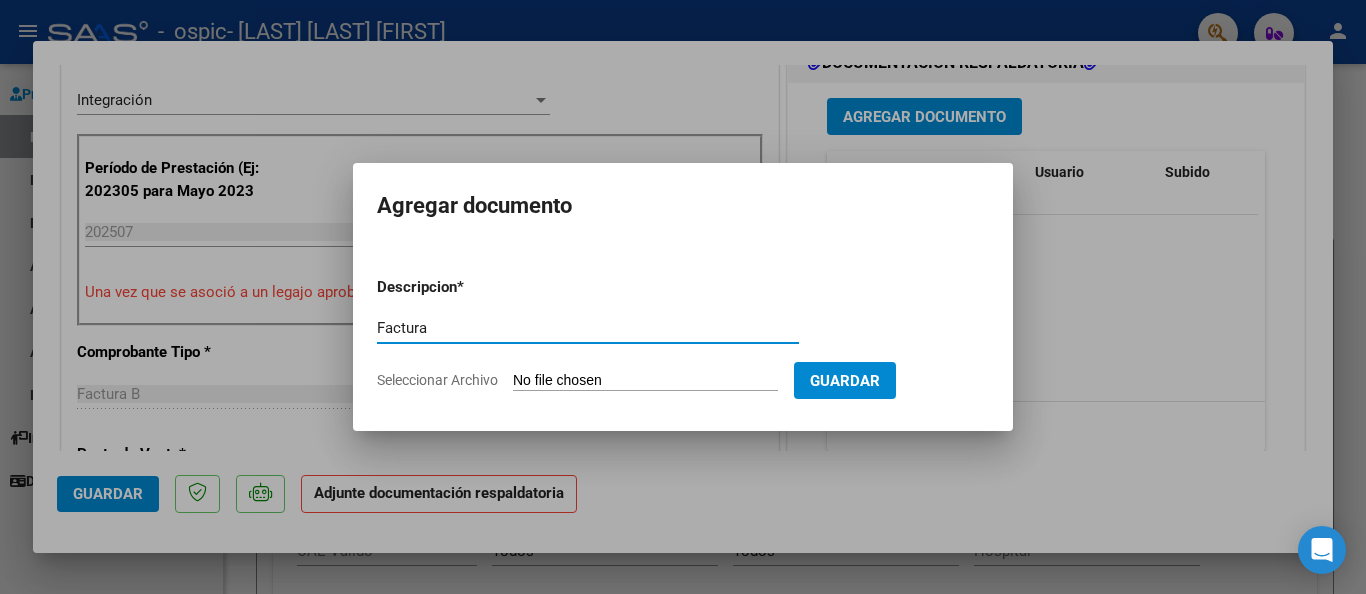 type on "Factura" 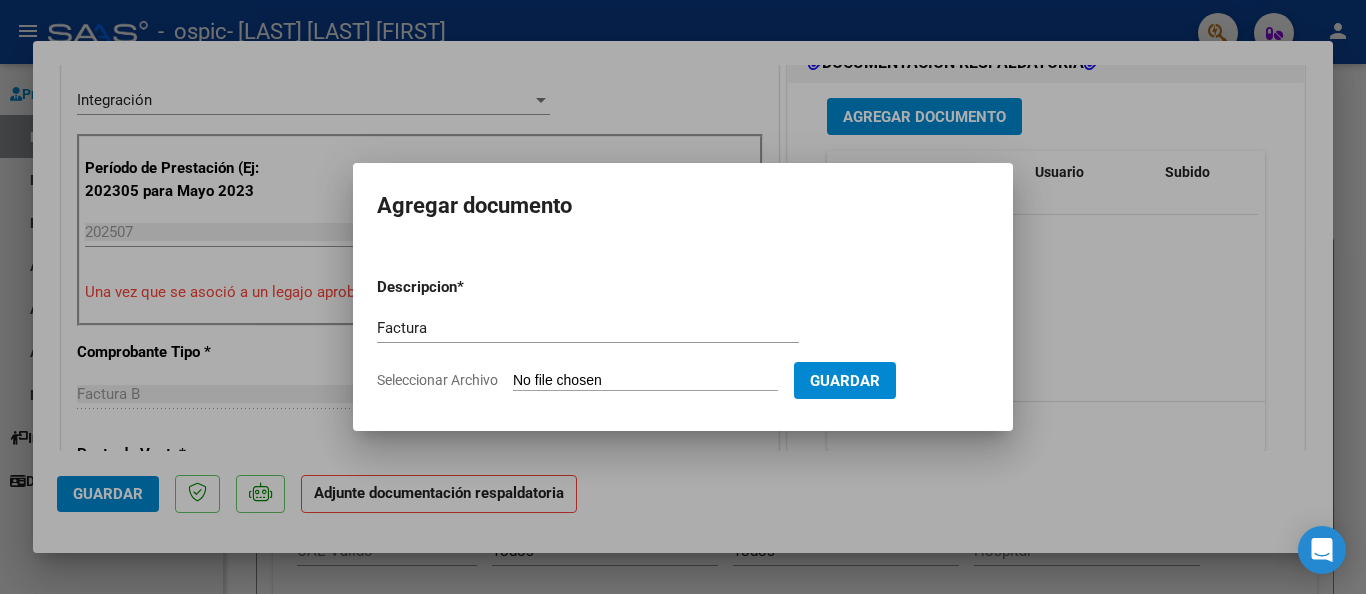click on "Seleccionar Archivo" at bounding box center (645, 381) 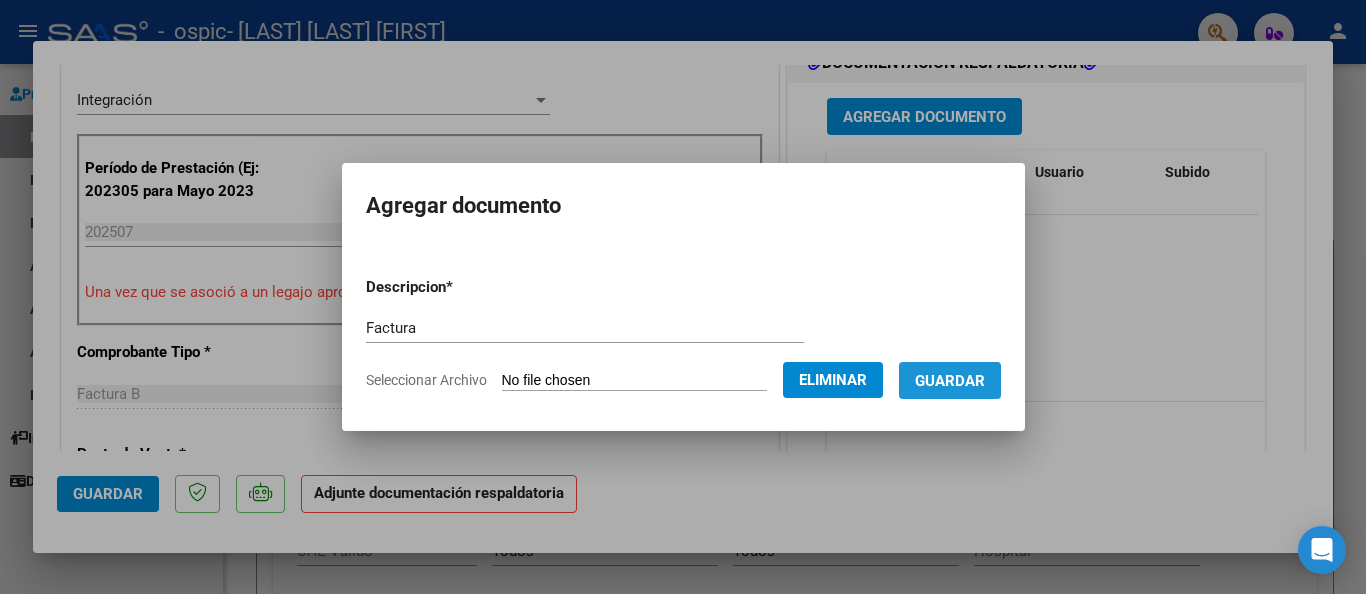 click on "Guardar" at bounding box center [950, 381] 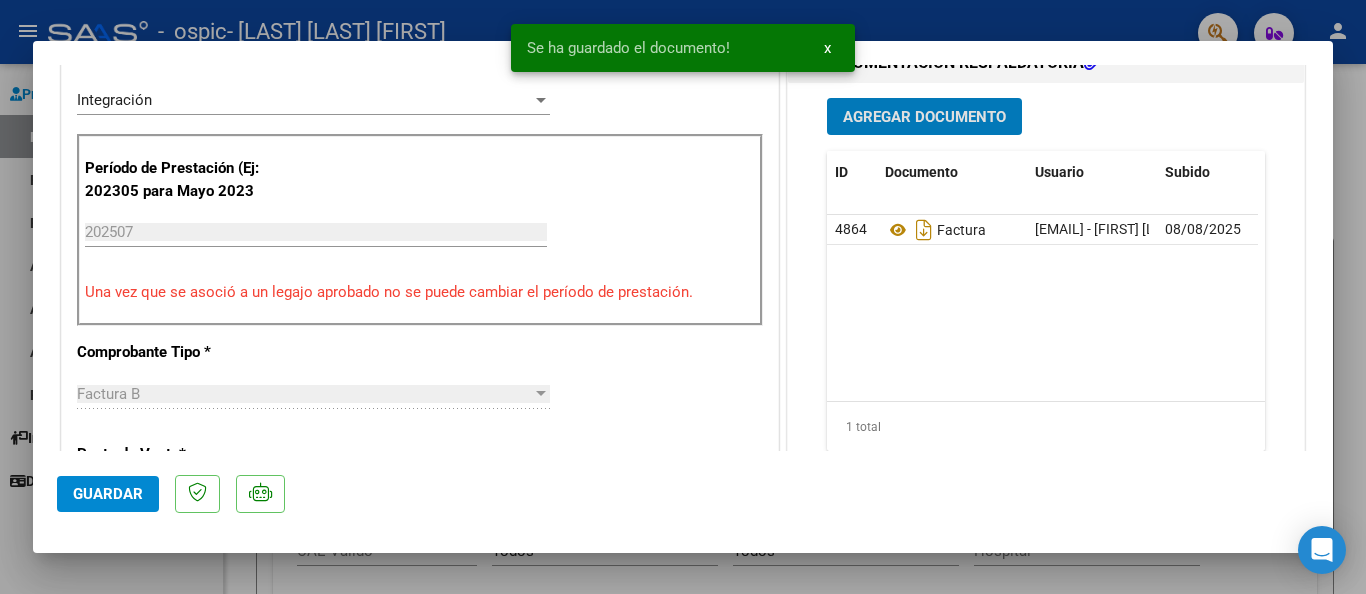 click on "Agregar Documento" at bounding box center [924, 117] 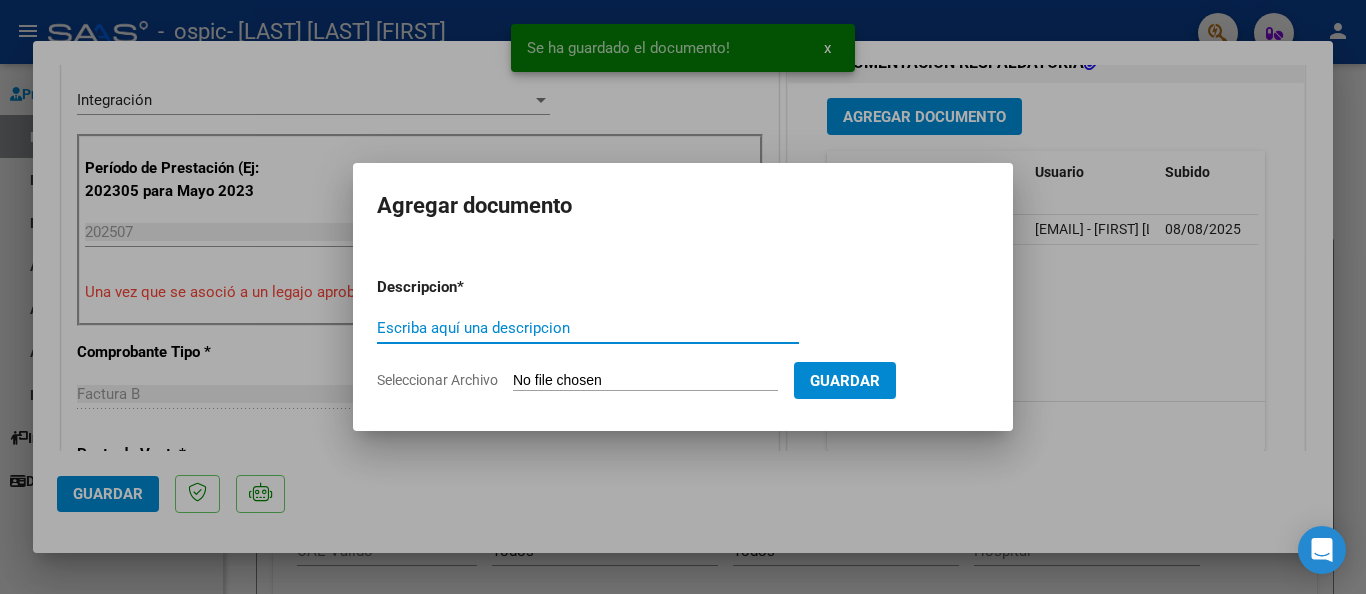 click on "Escriba aquí una descripcion" at bounding box center (588, 328) 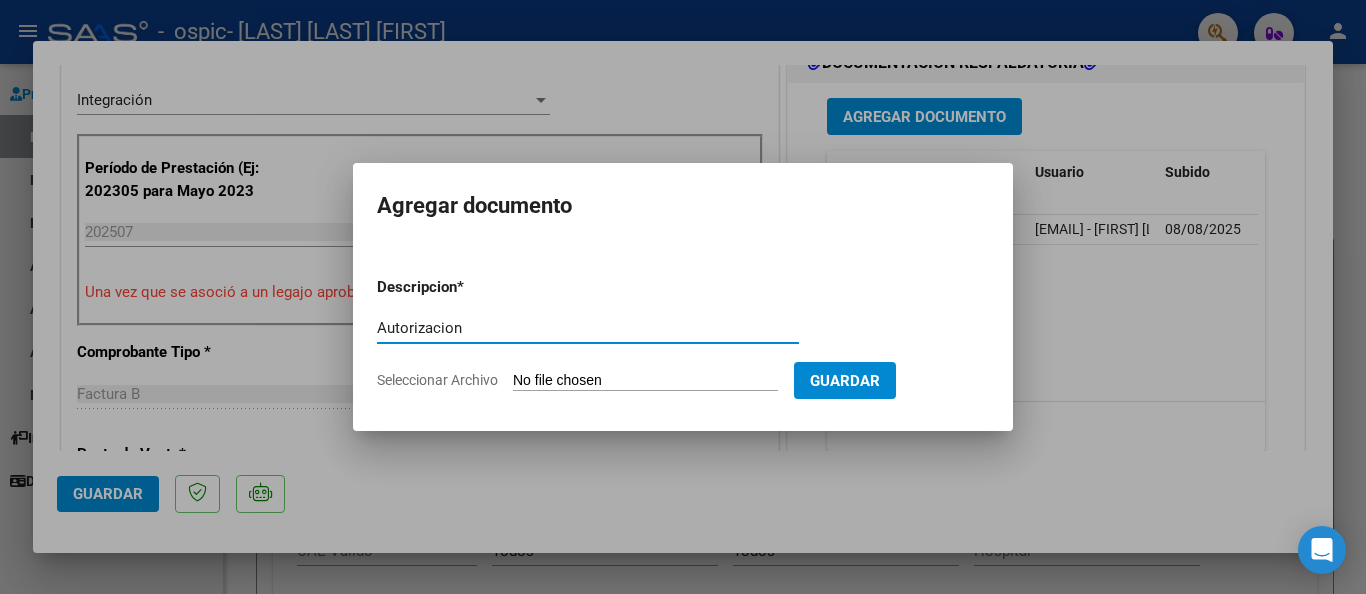 type on "Autorizacion" 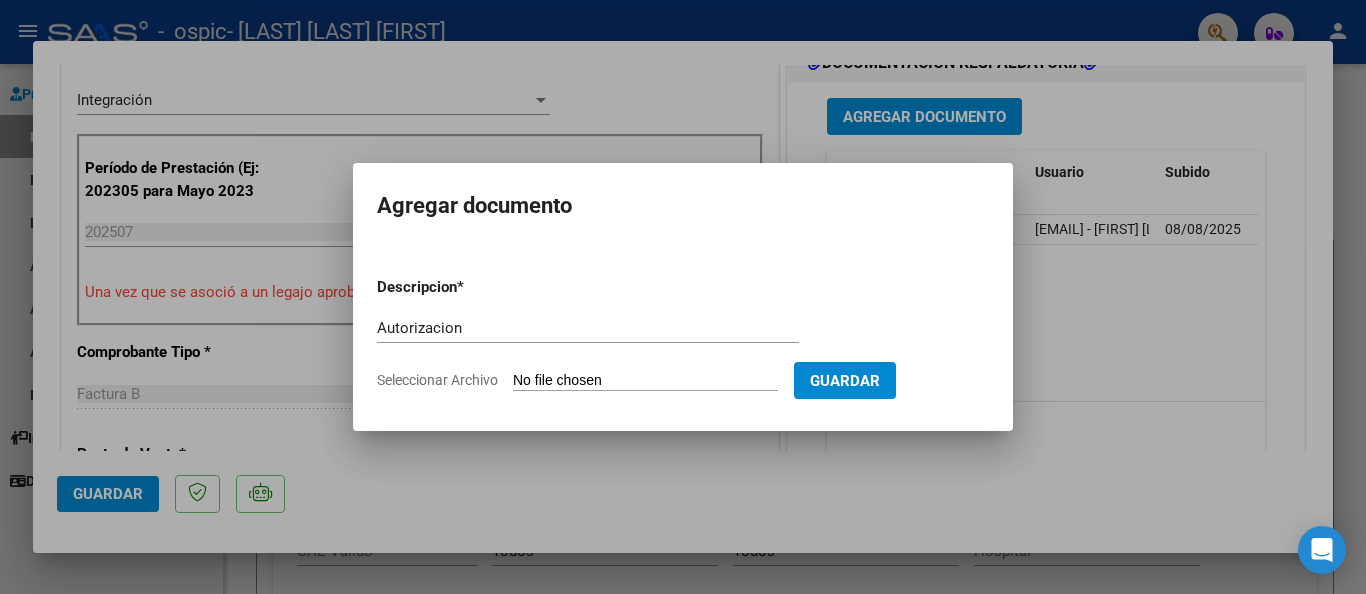 click on "Seleccionar Archivo" at bounding box center (645, 381) 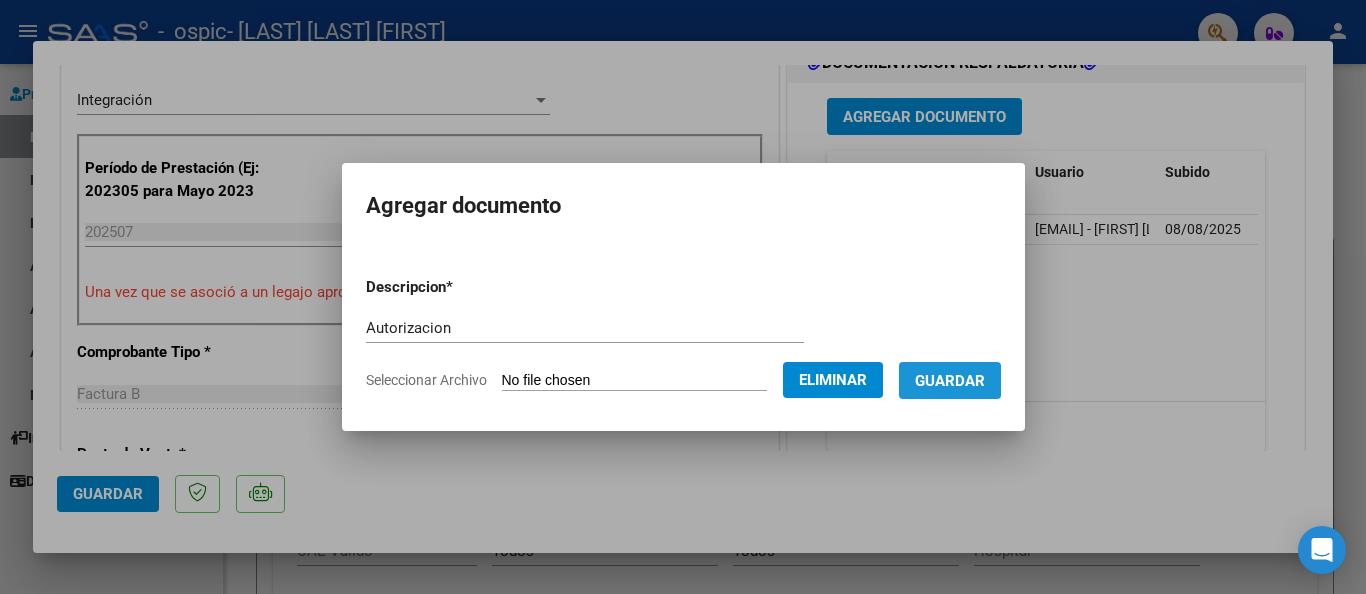 click on "Guardar" at bounding box center (950, 381) 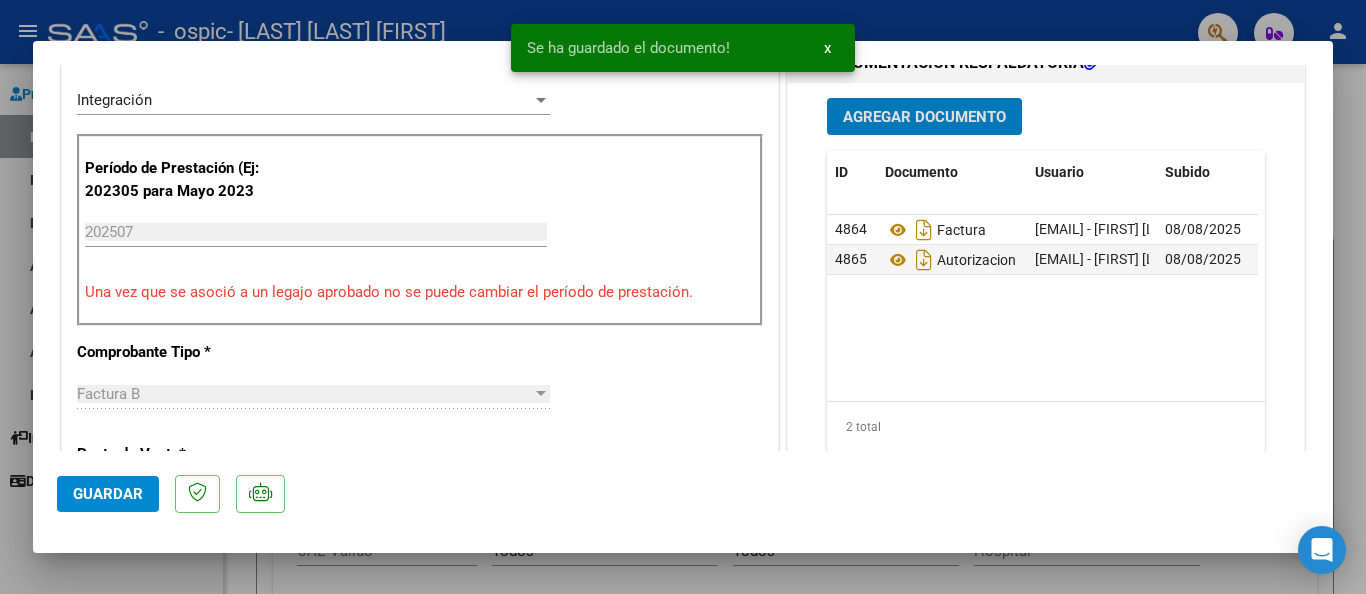 click on "Agregar Documento" at bounding box center (924, 117) 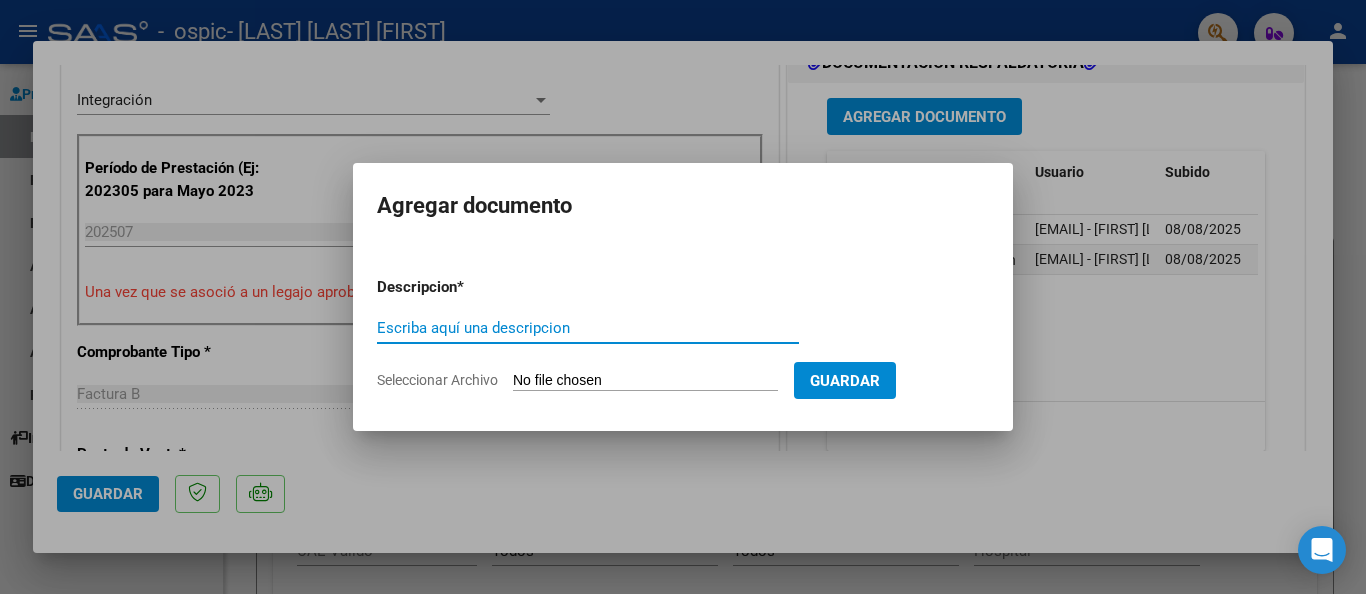 click on "Escriba aquí una descripcion" at bounding box center (588, 328) 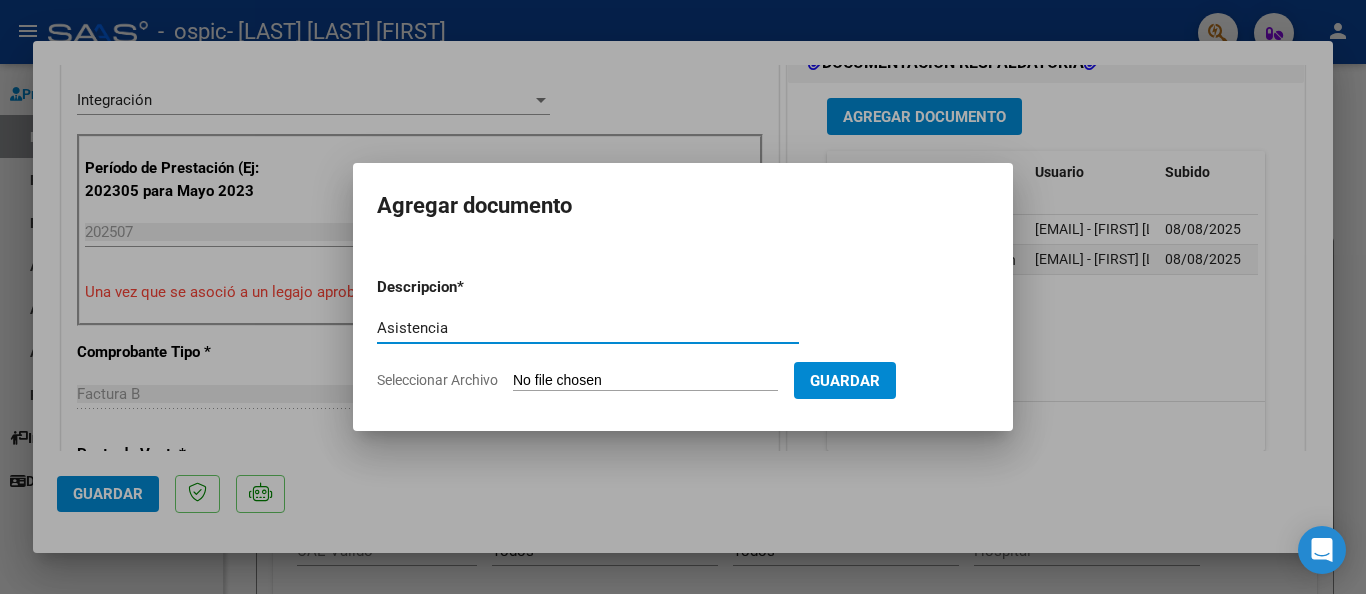type on "Asistencia" 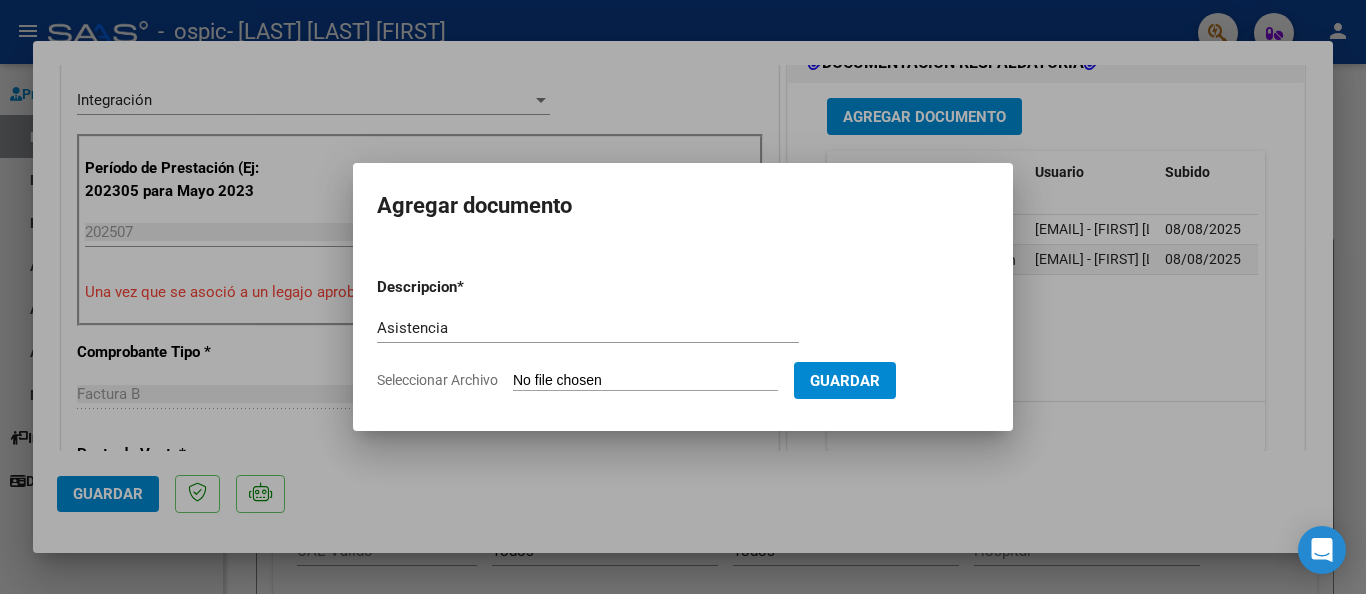 type on "C:\fakepath\Baldassare [YEAR].pdf" 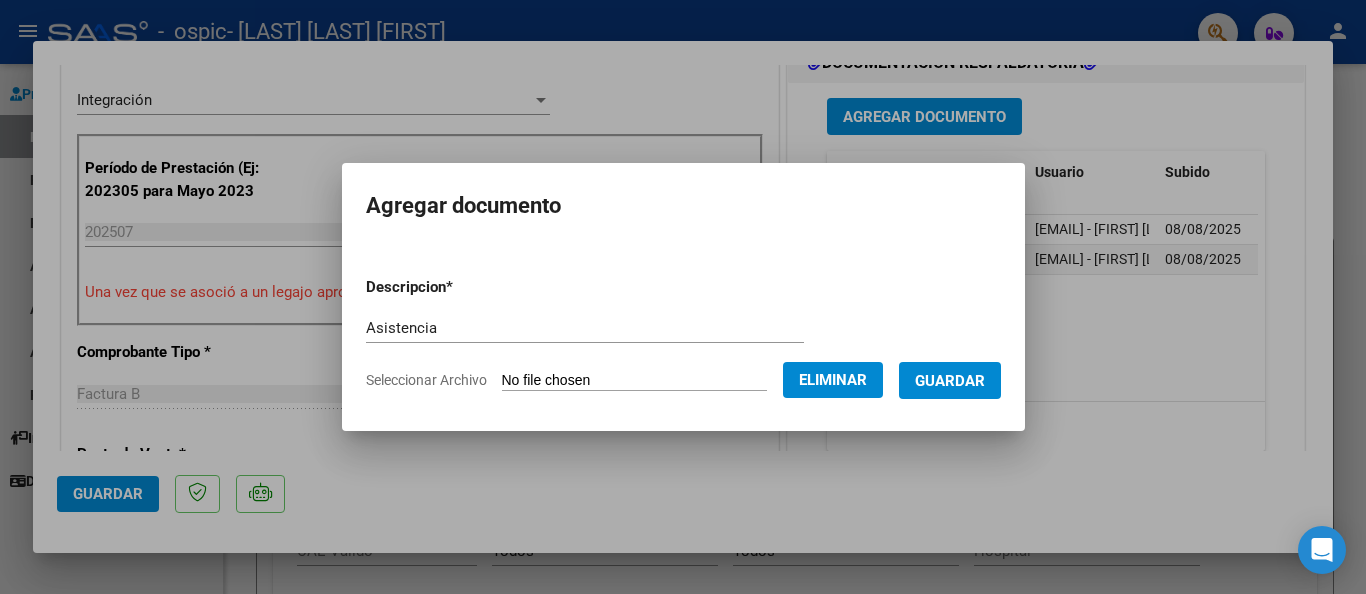 click on "Guardar" at bounding box center (950, 381) 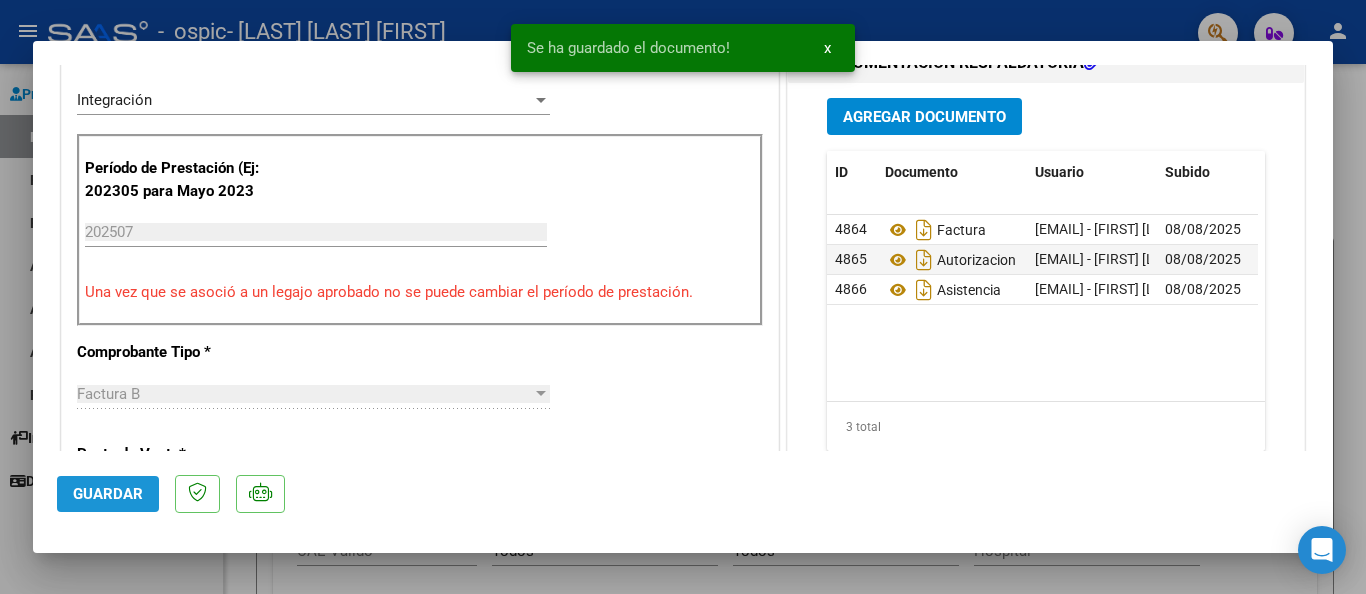click on "Guardar" 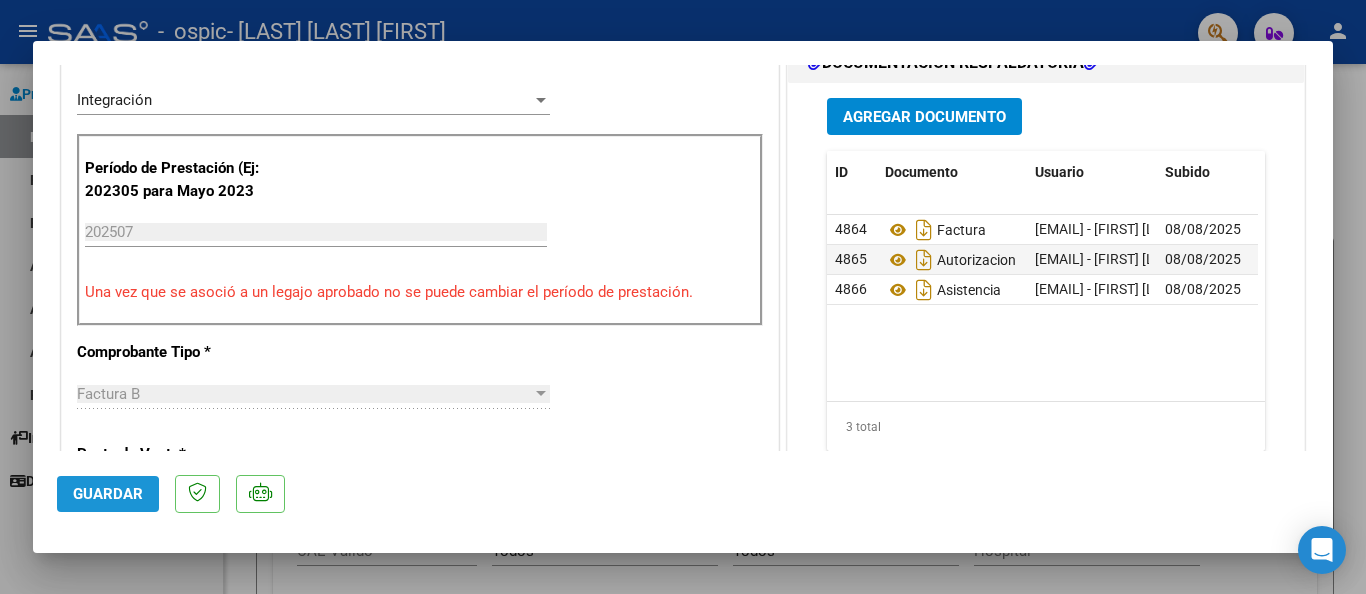click on "Guardar" 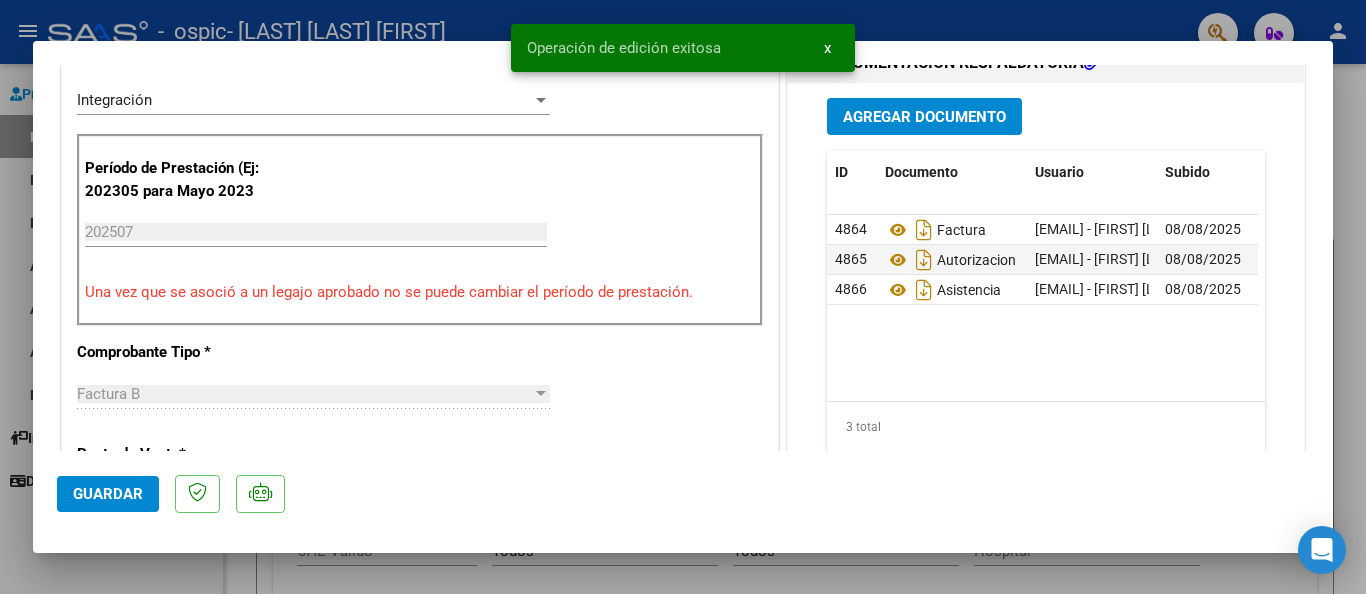 click on "x" at bounding box center [827, 48] 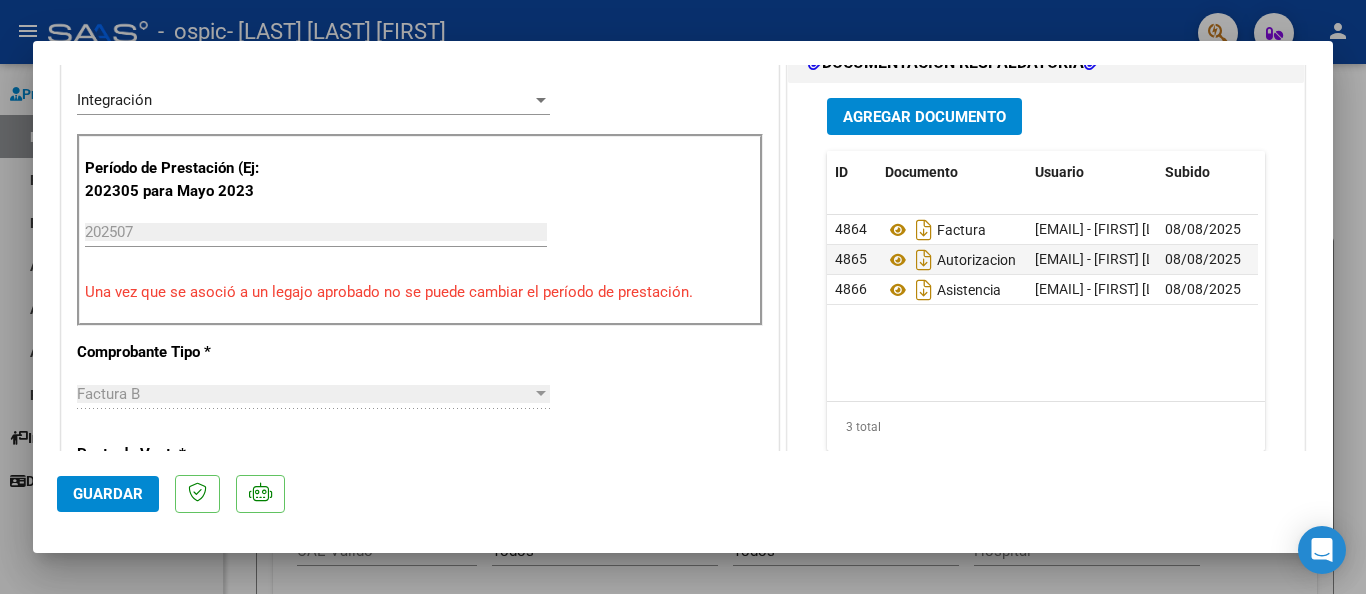 click at bounding box center [683, 297] 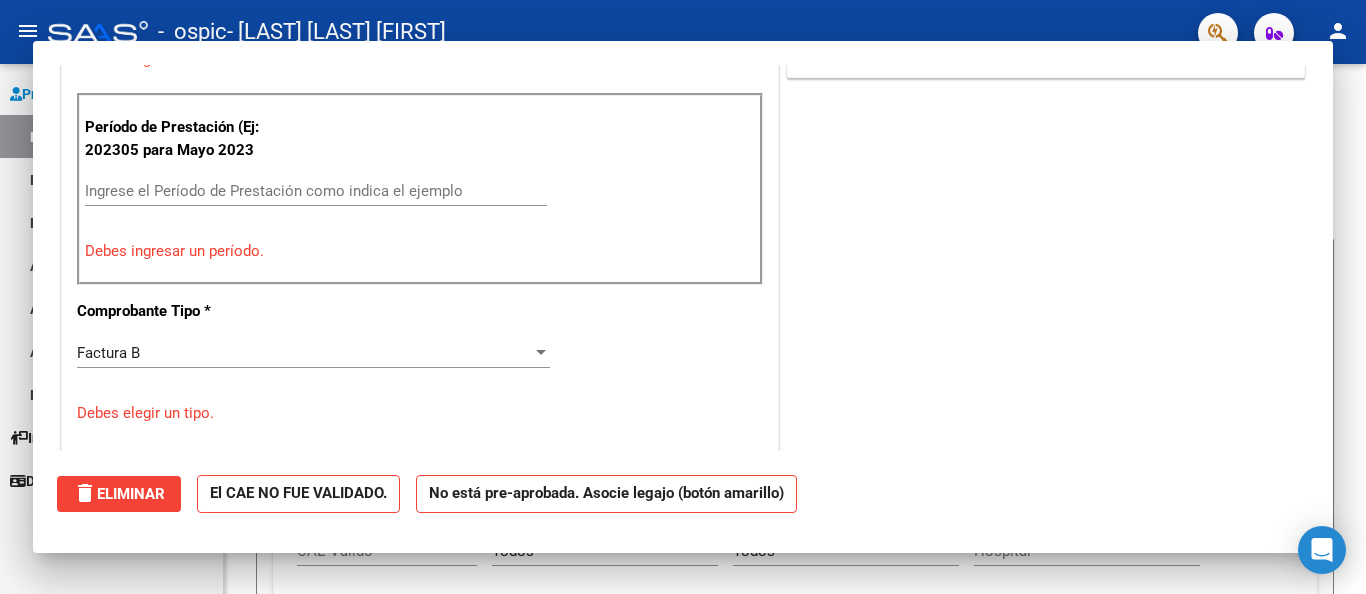 scroll, scrollTop: 441, scrollLeft: 0, axis: vertical 